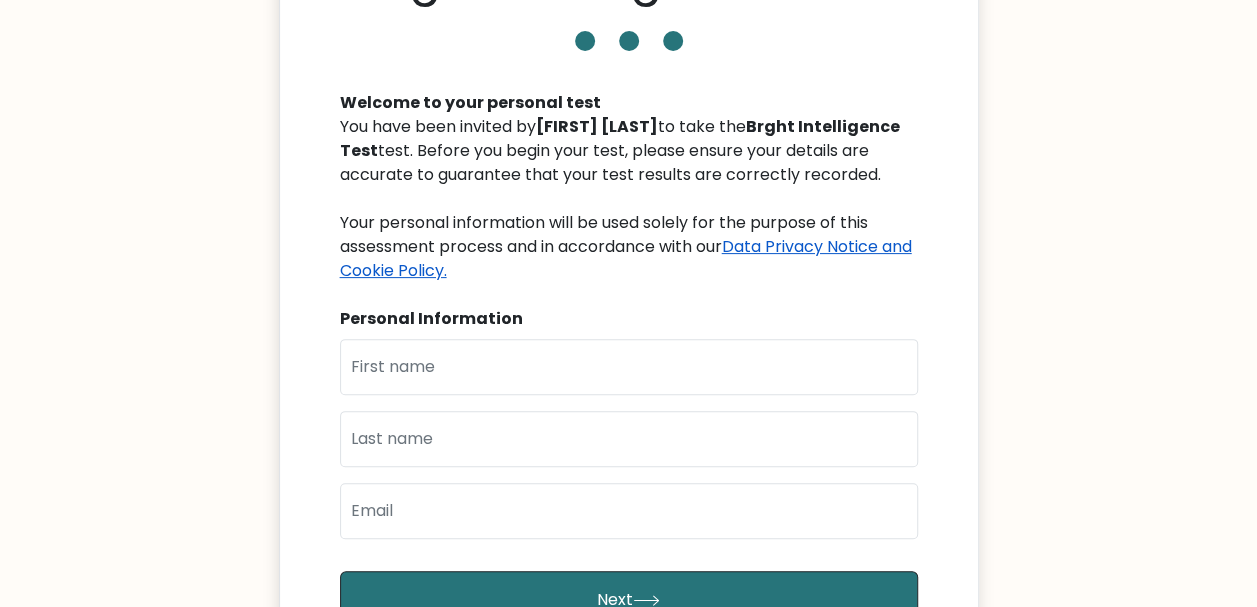 scroll, scrollTop: 0, scrollLeft: 0, axis: both 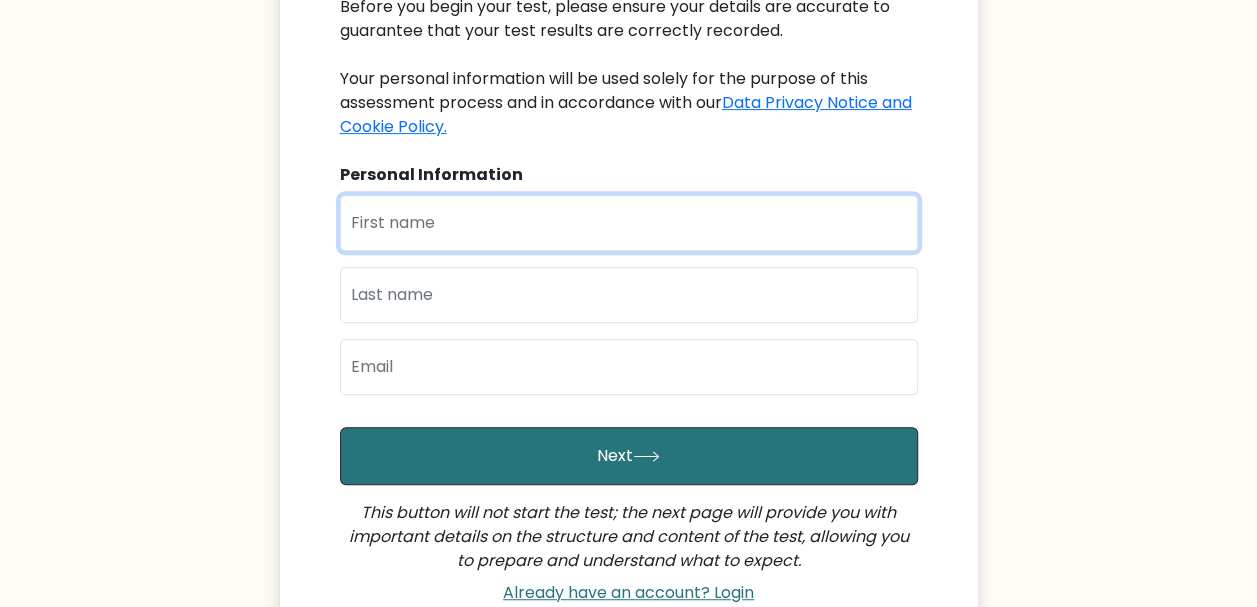 click at bounding box center [629, 223] 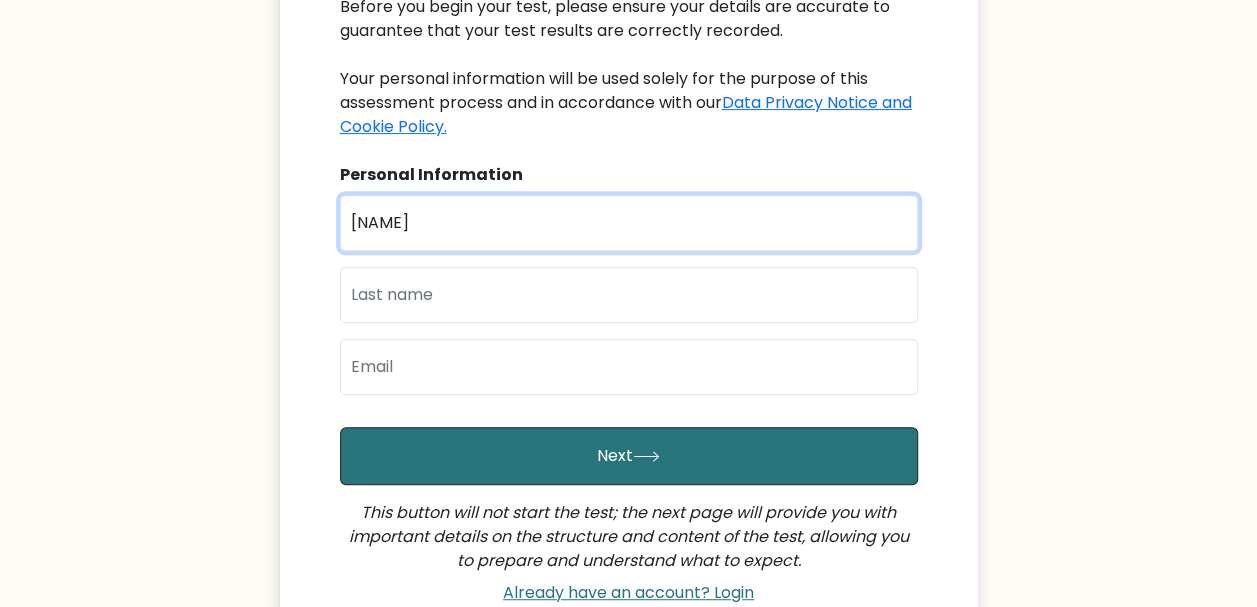 type on "Riley" 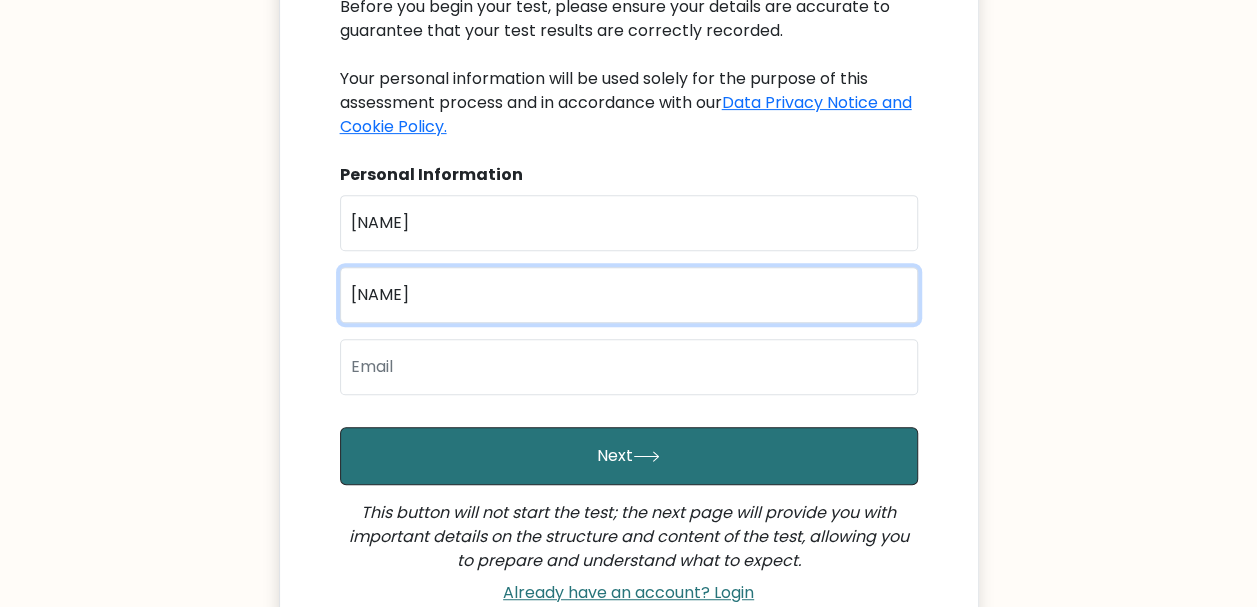type on "Burow" 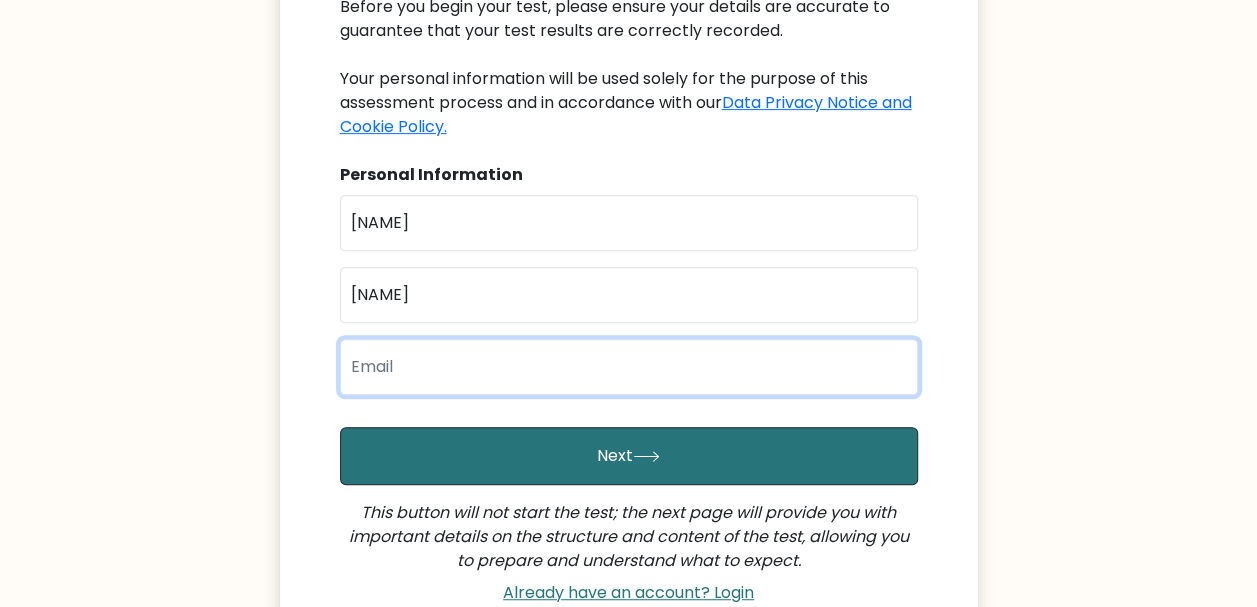 click at bounding box center [629, 367] 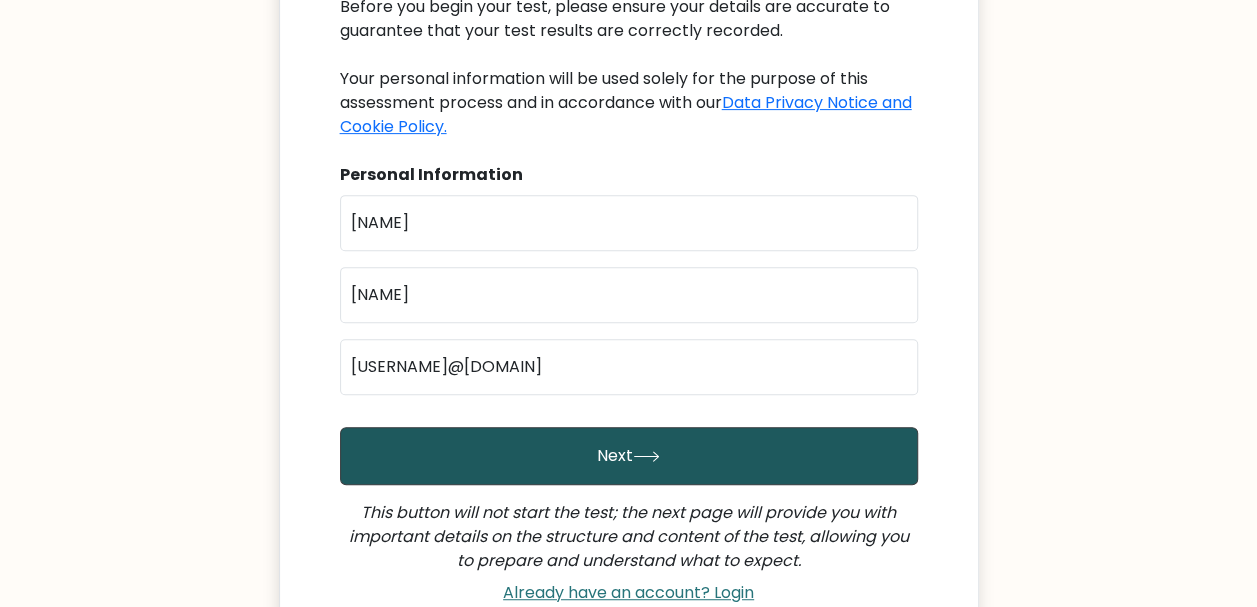 click on "Next" at bounding box center (629, 456) 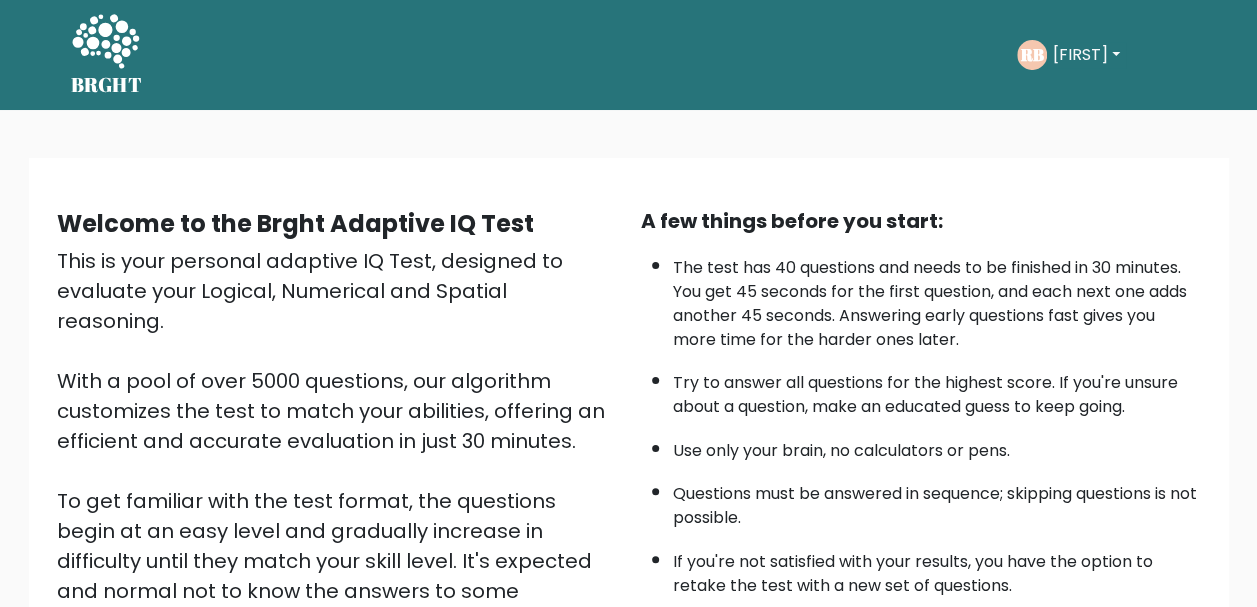scroll, scrollTop: 143, scrollLeft: 0, axis: vertical 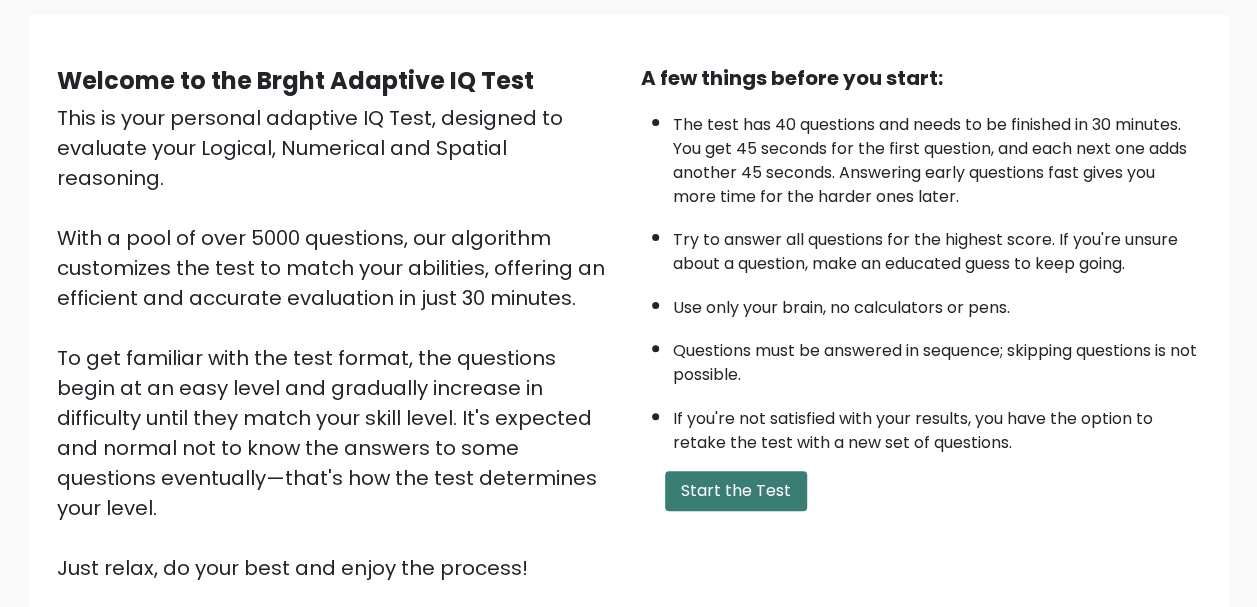 click on "Start the Test" at bounding box center [736, 491] 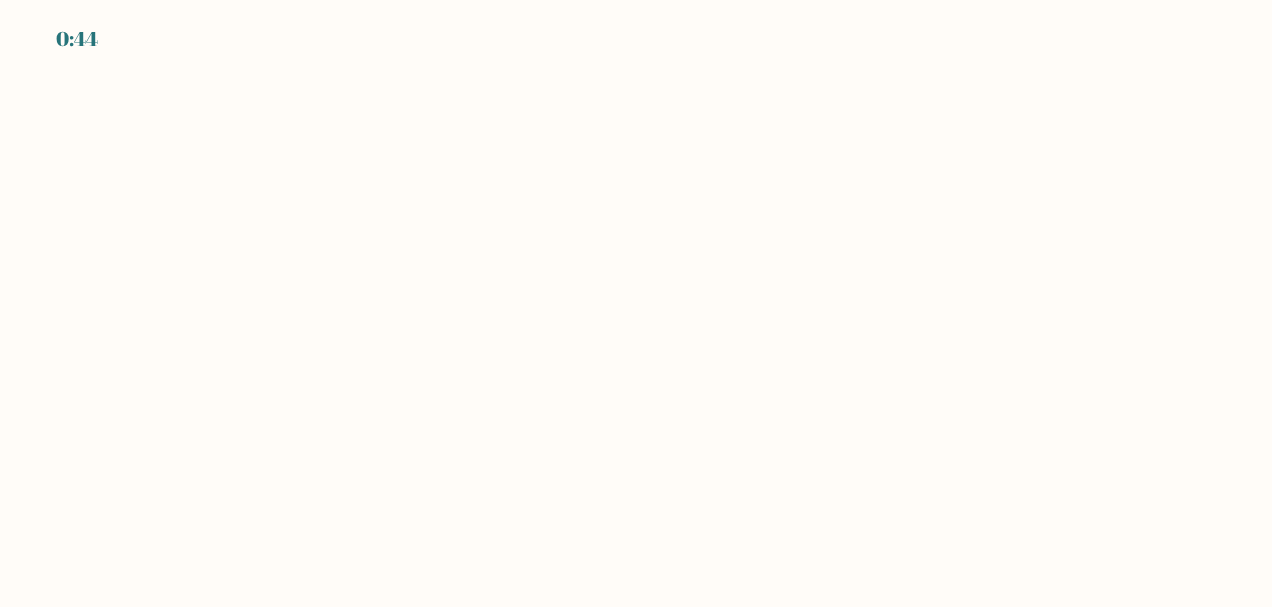 scroll, scrollTop: 0, scrollLeft: 0, axis: both 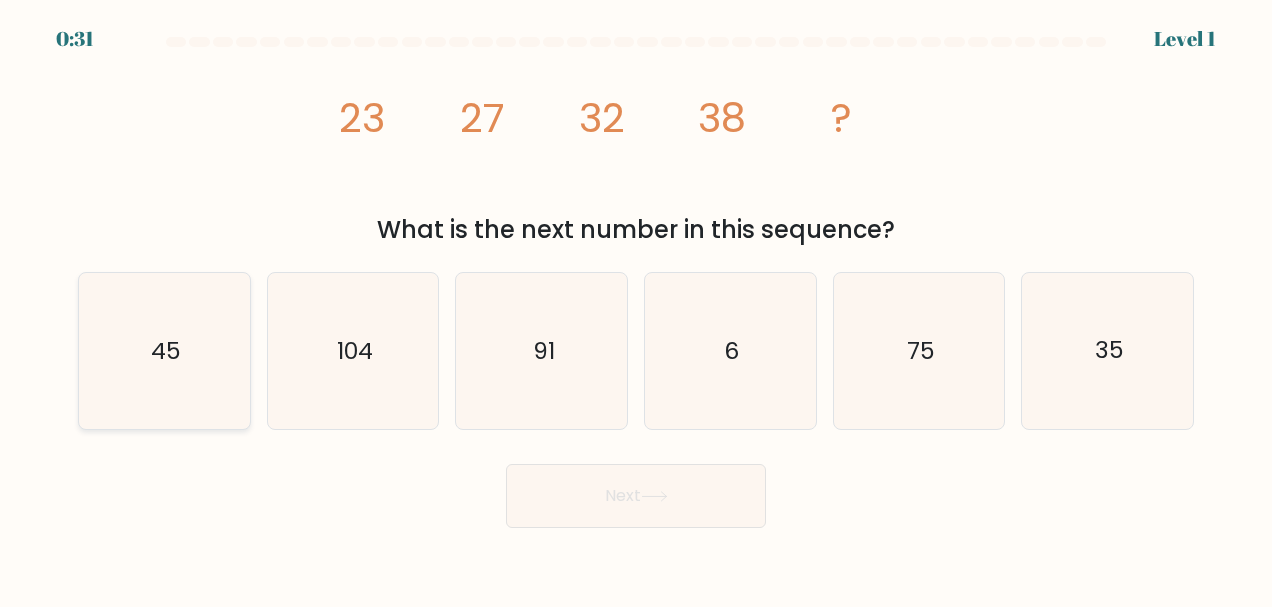 click on "45" 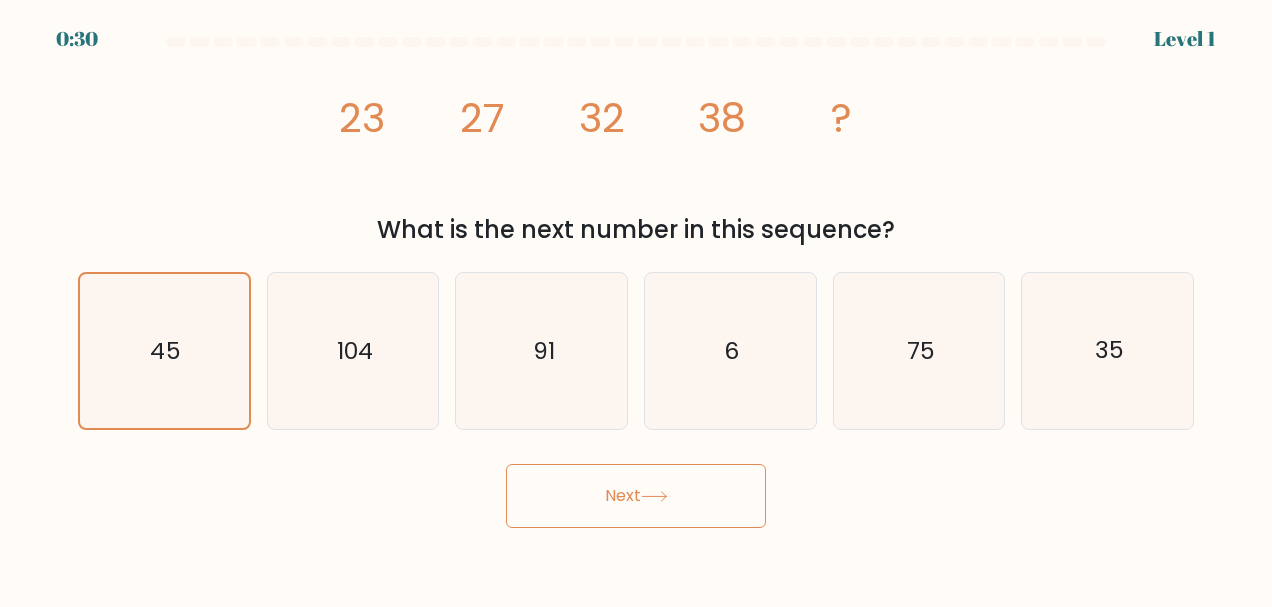 click on "Next" at bounding box center (636, 496) 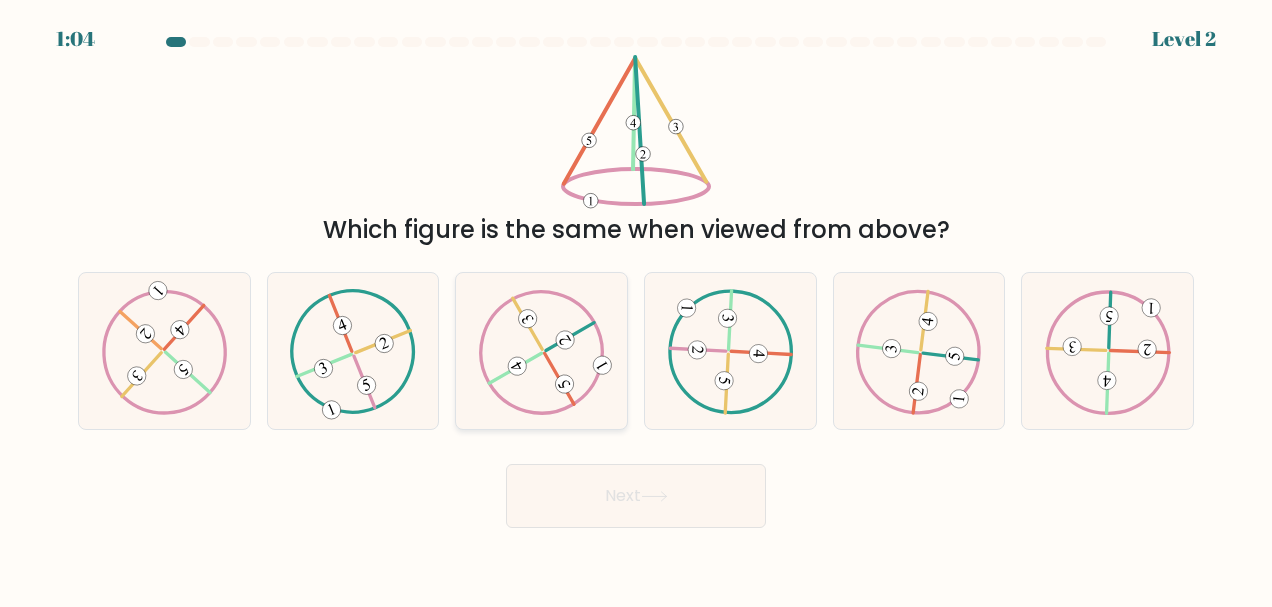 click 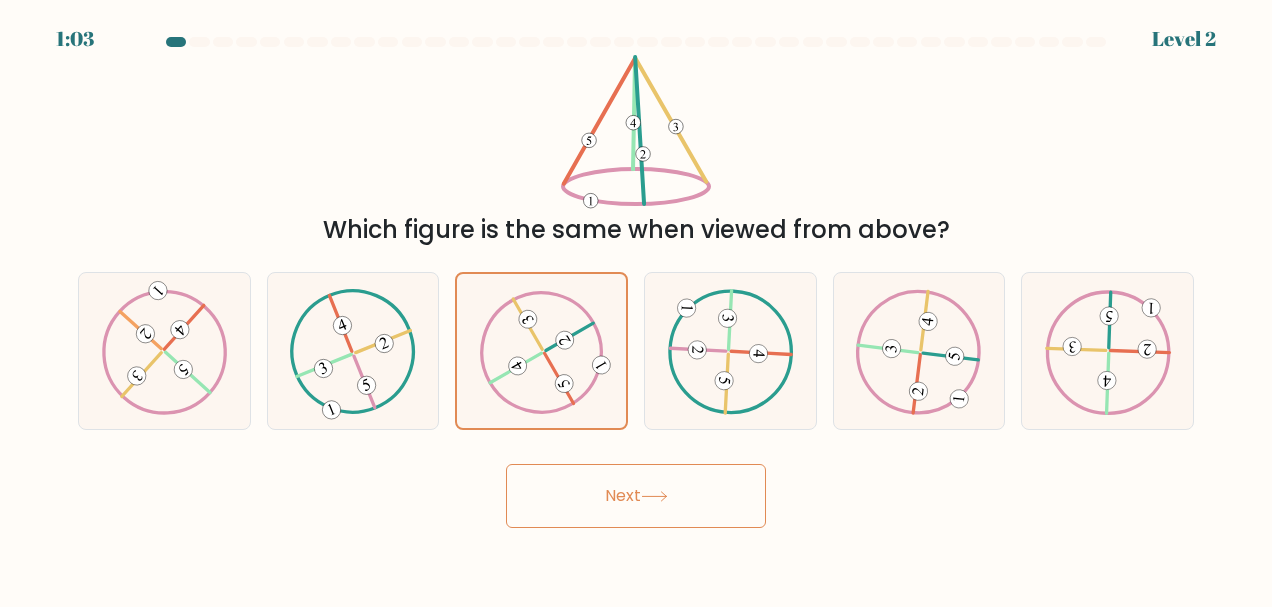 click on "Next" at bounding box center (636, 496) 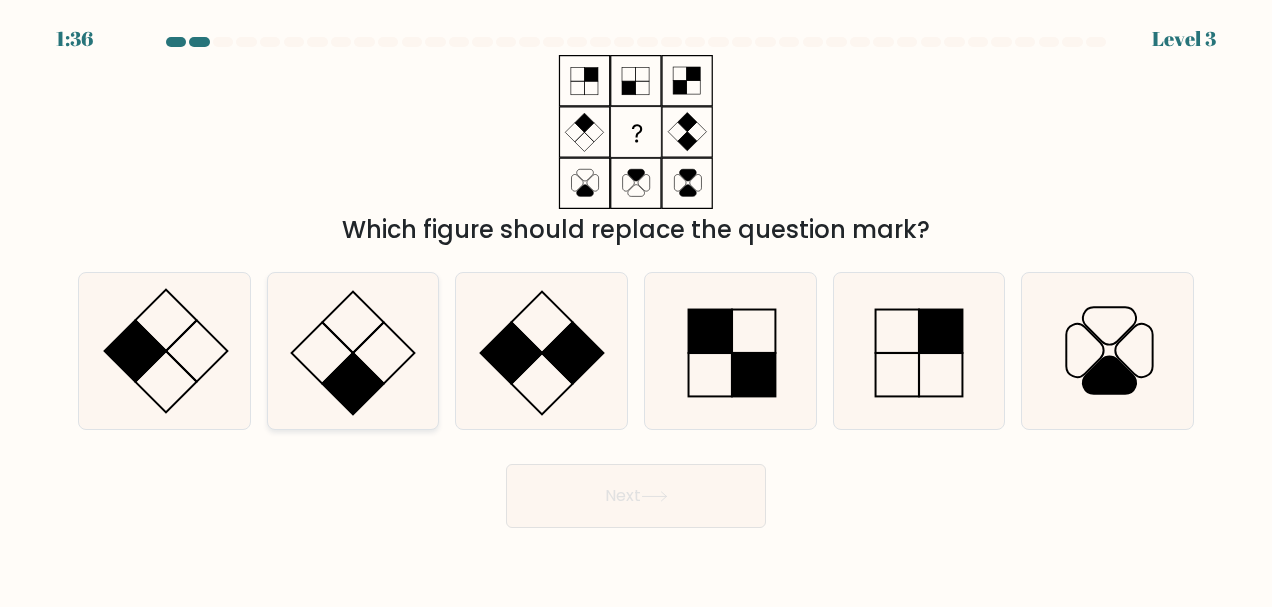 click 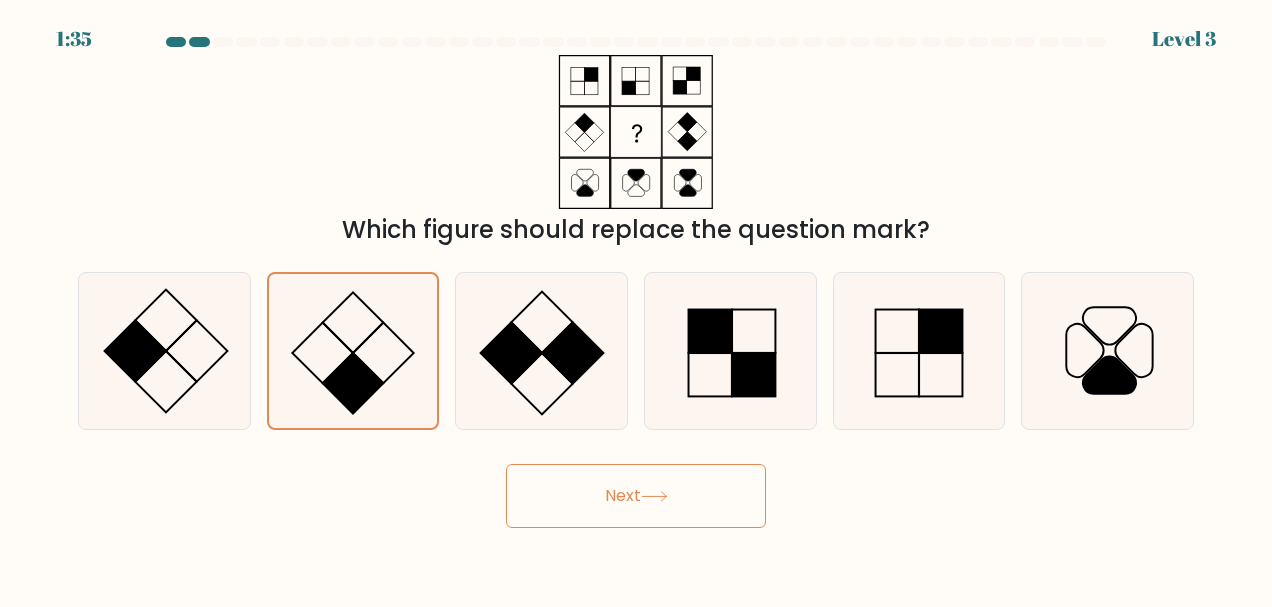 click on "Next" at bounding box center (636, 496) 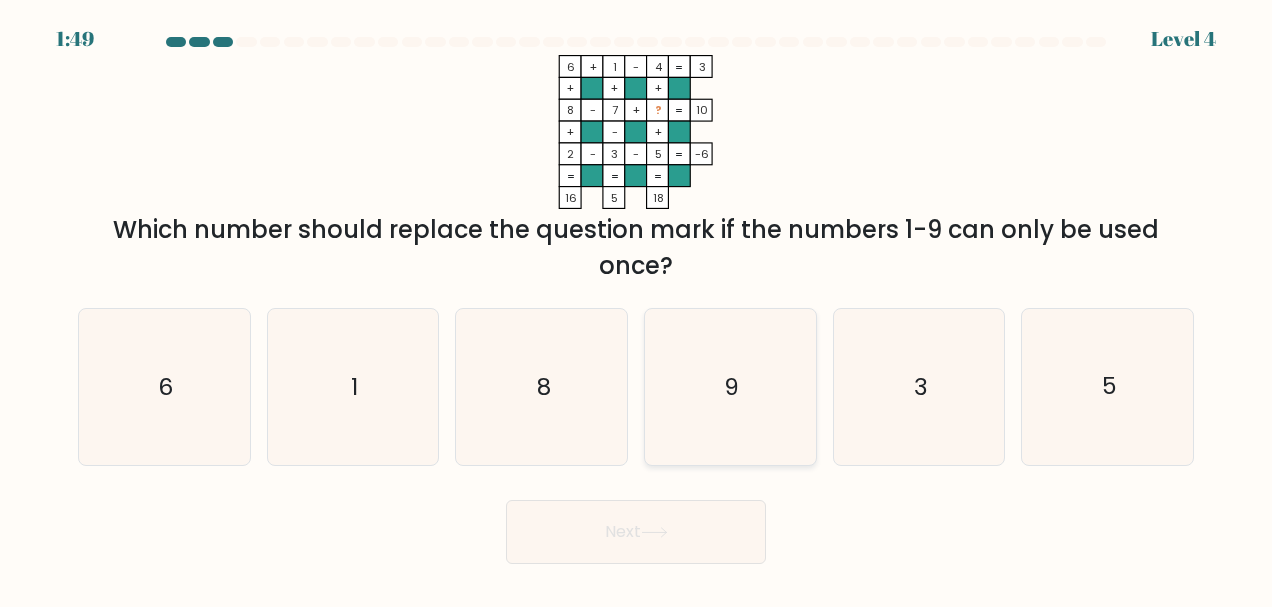 click on "9" 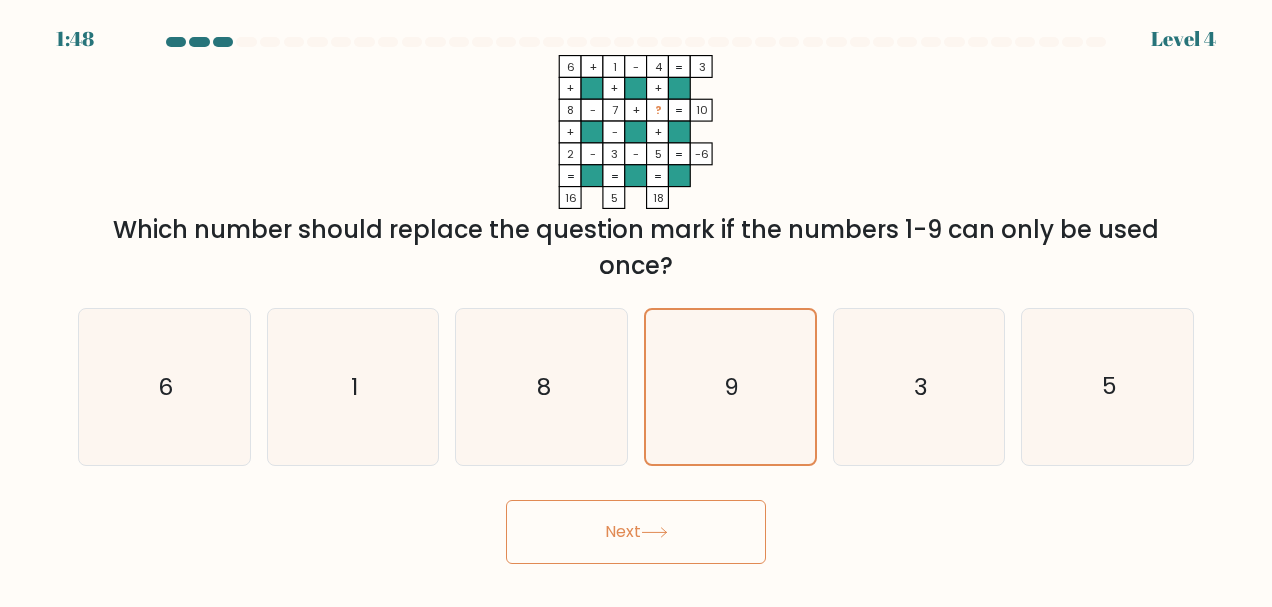 click on "Next" at bounding box center [636, 532] 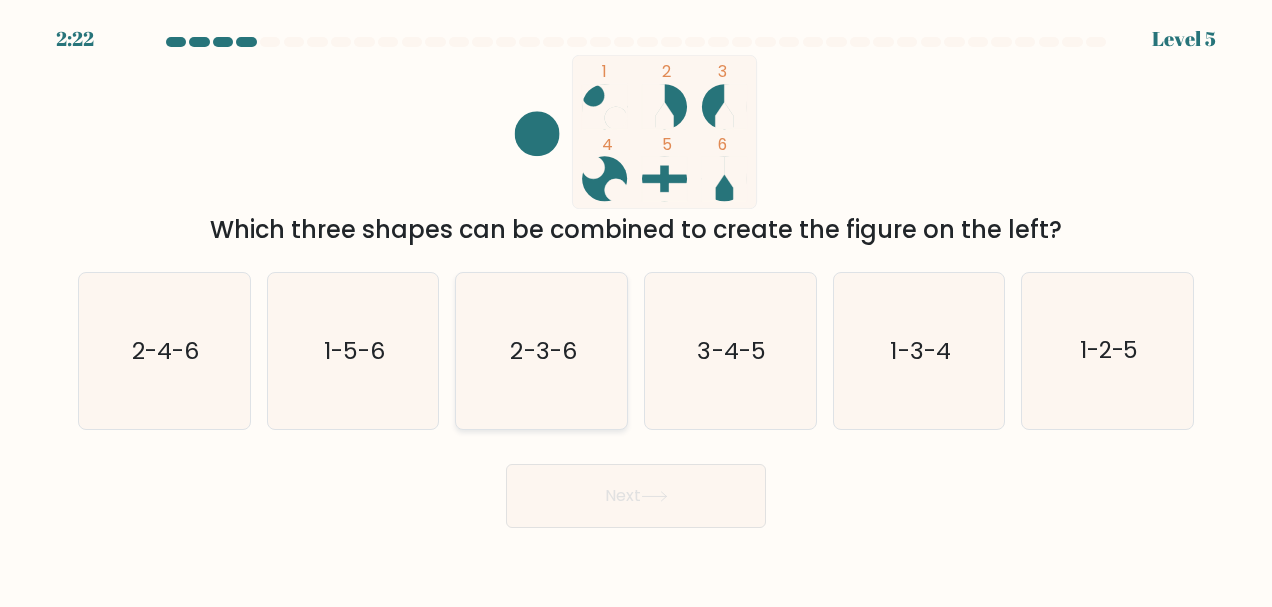 click on "2-3-6" 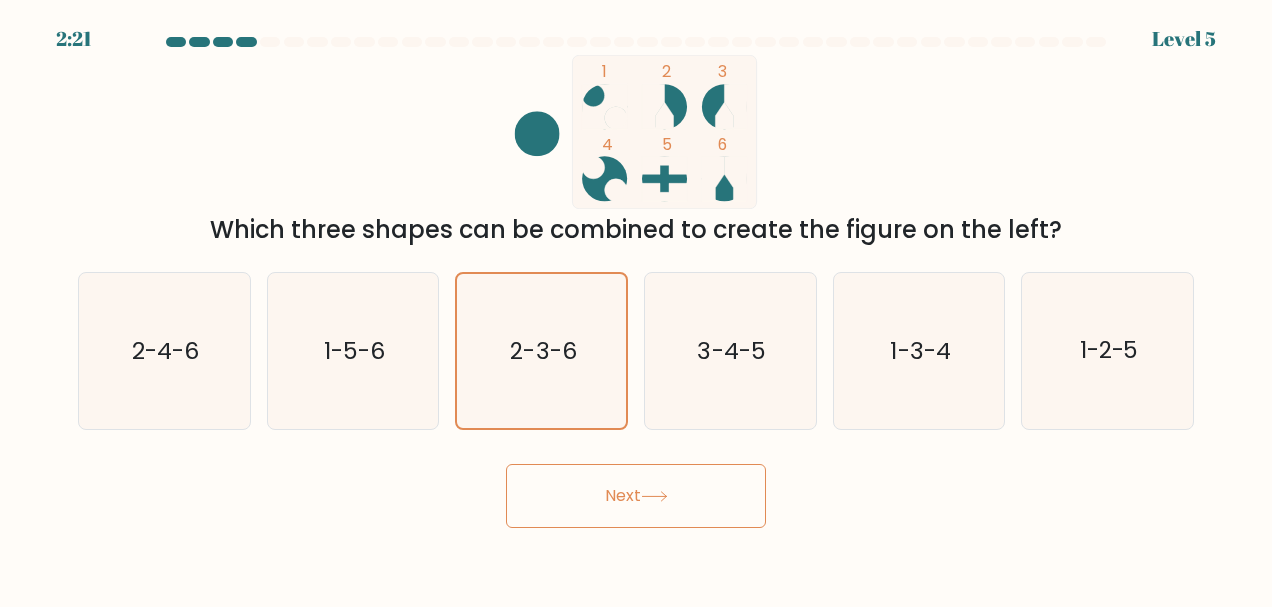 click on "2:21
Level 5" at bounding box center (636, 303) 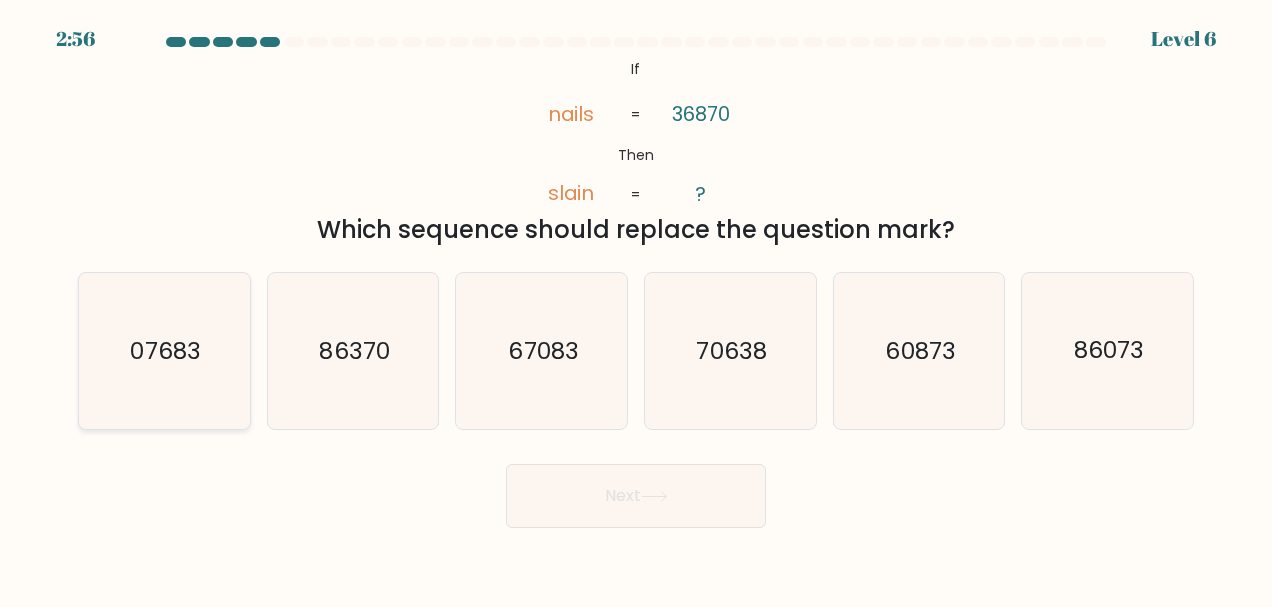 click on "07683" 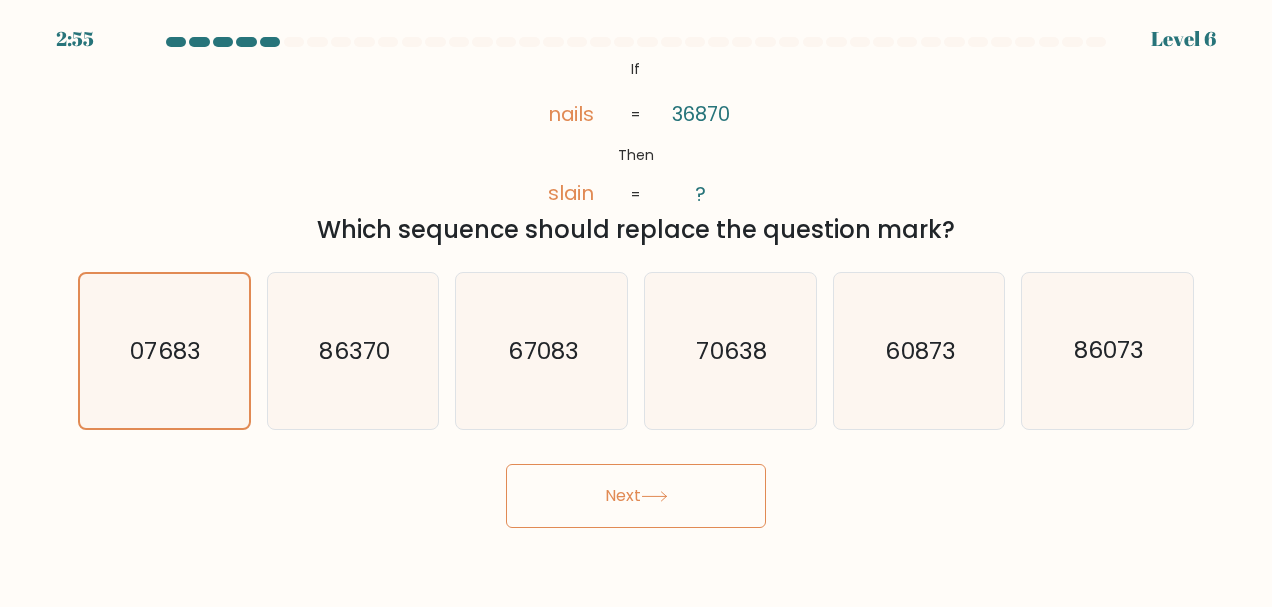 click on "Next" at bounding box center [636, 496] 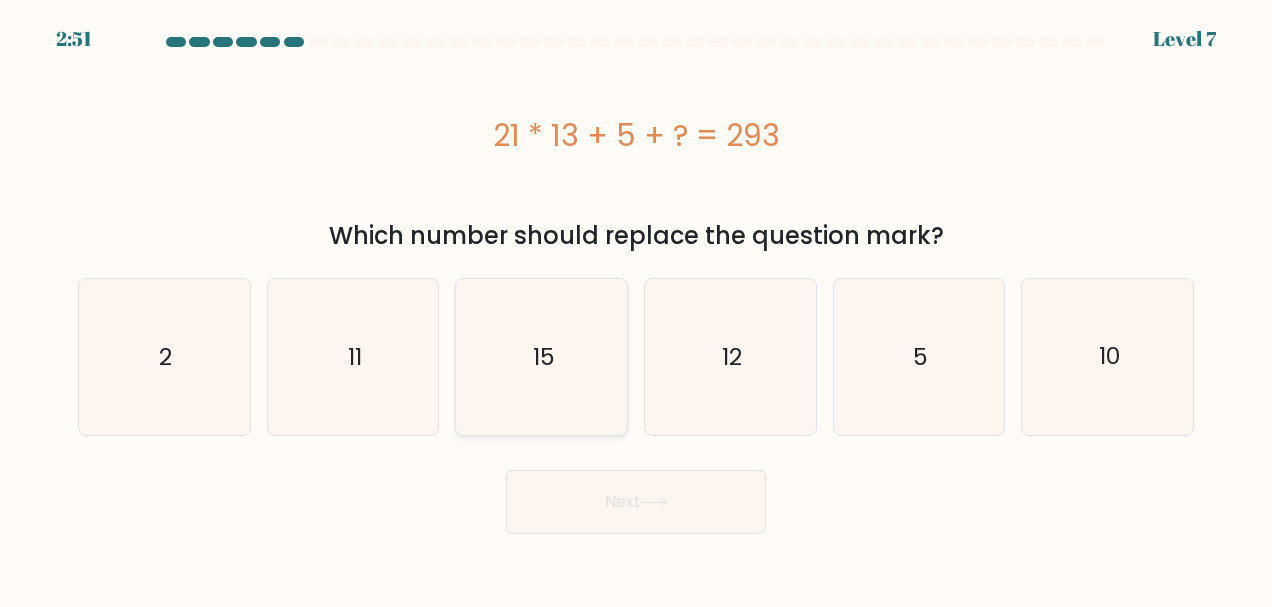 click on "15" 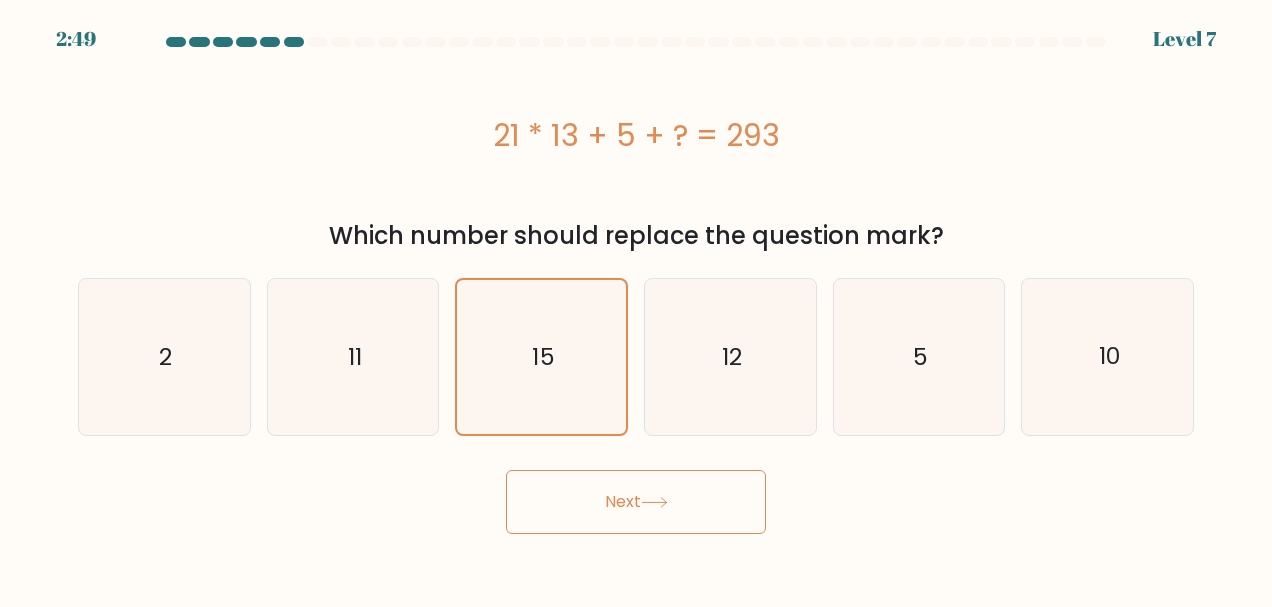 click on "Next" at bounding box center [636, 502] 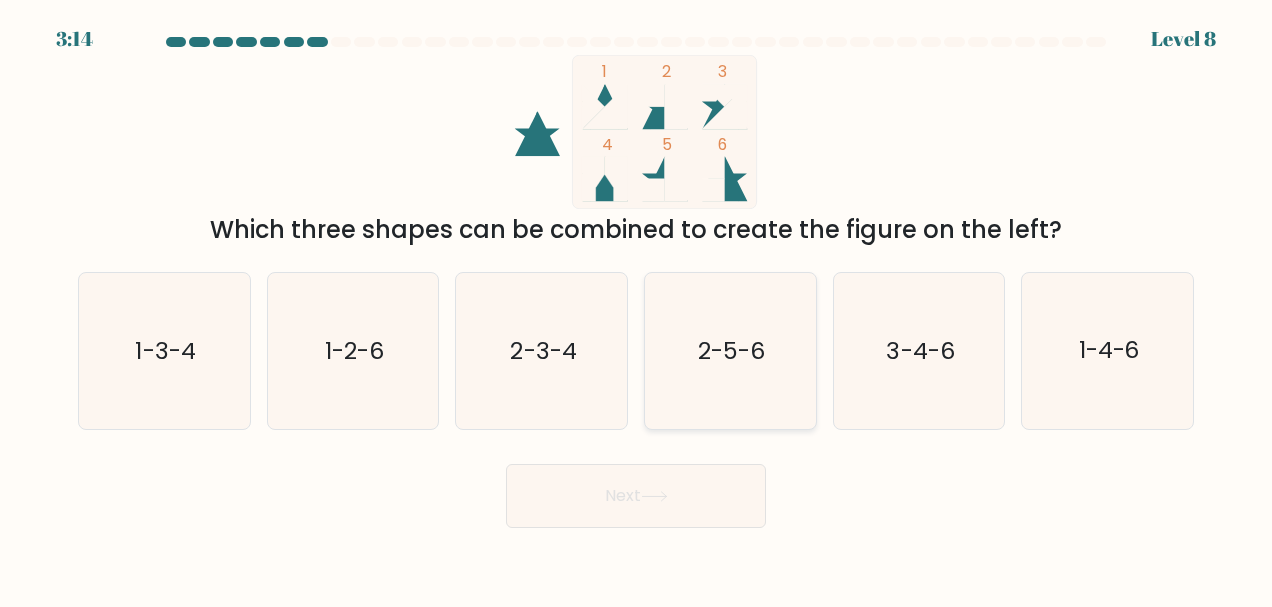 click on "2-5-6" 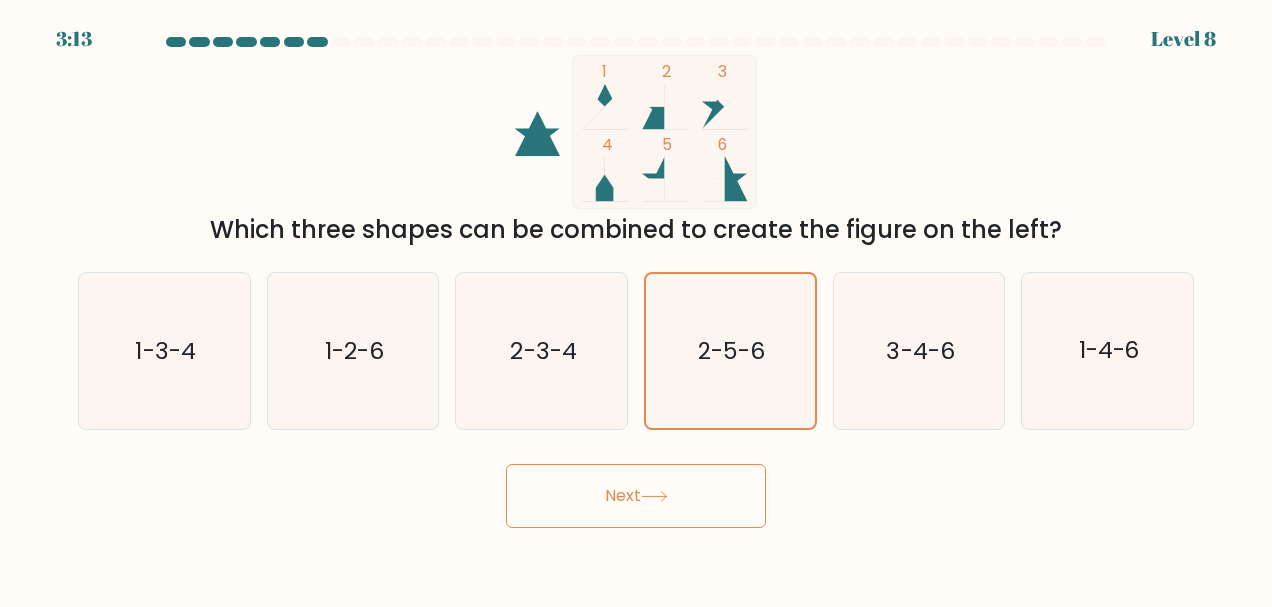 click on "Next" at bounding box center (636, 496) 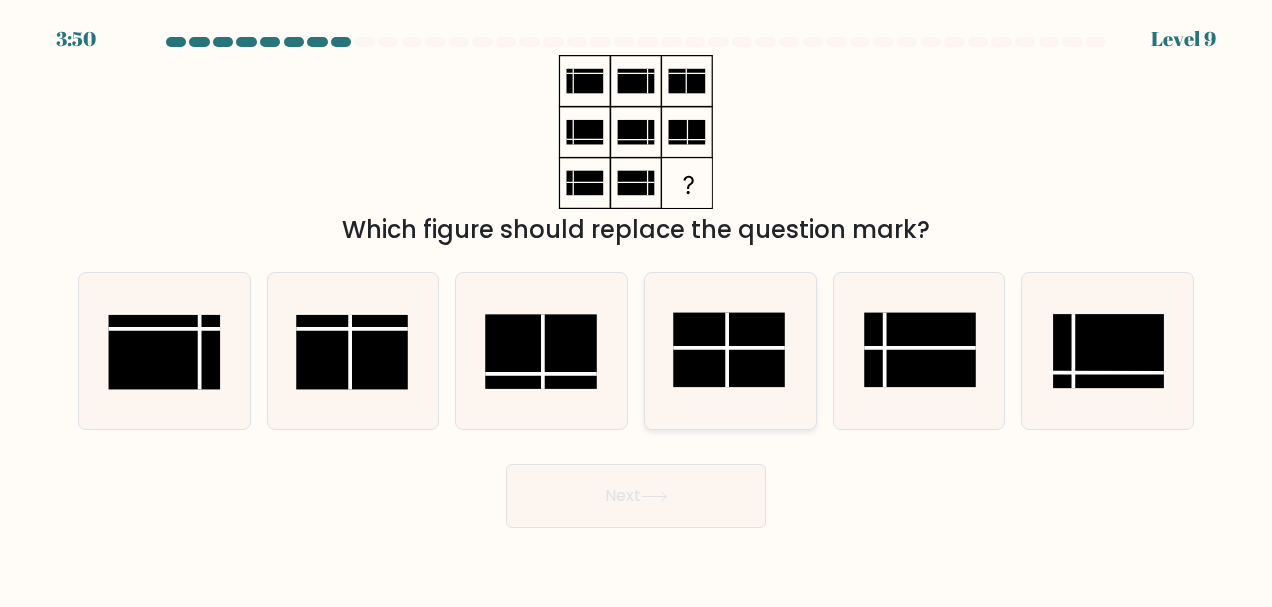 click 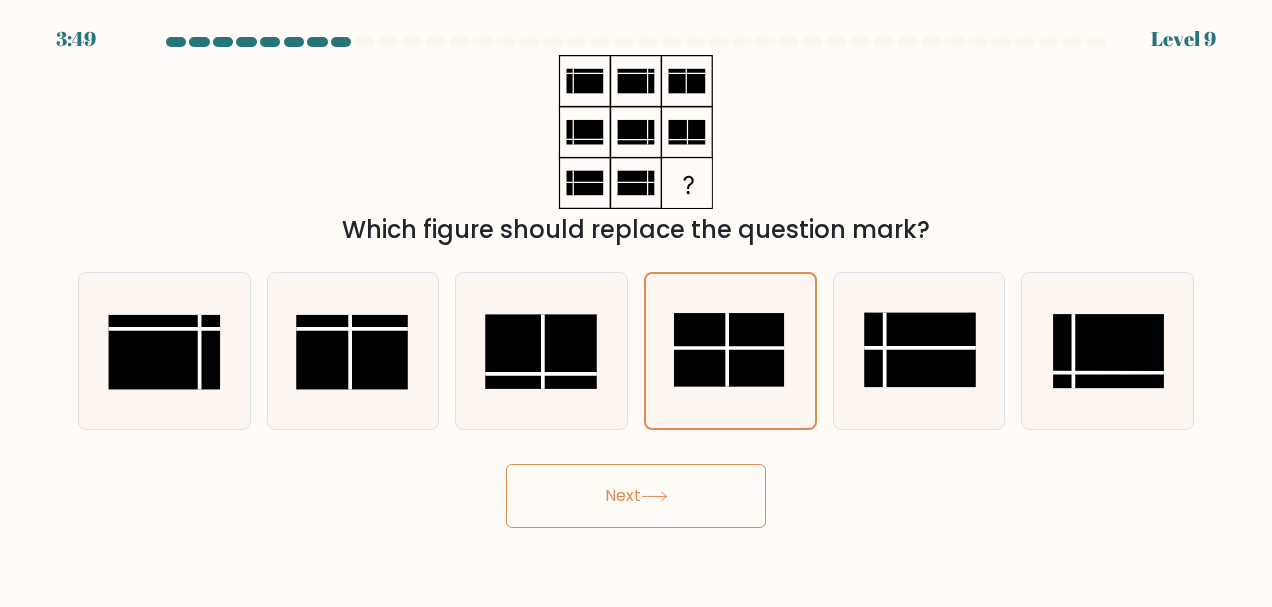click on "Next" at bounding box center [636, 496] 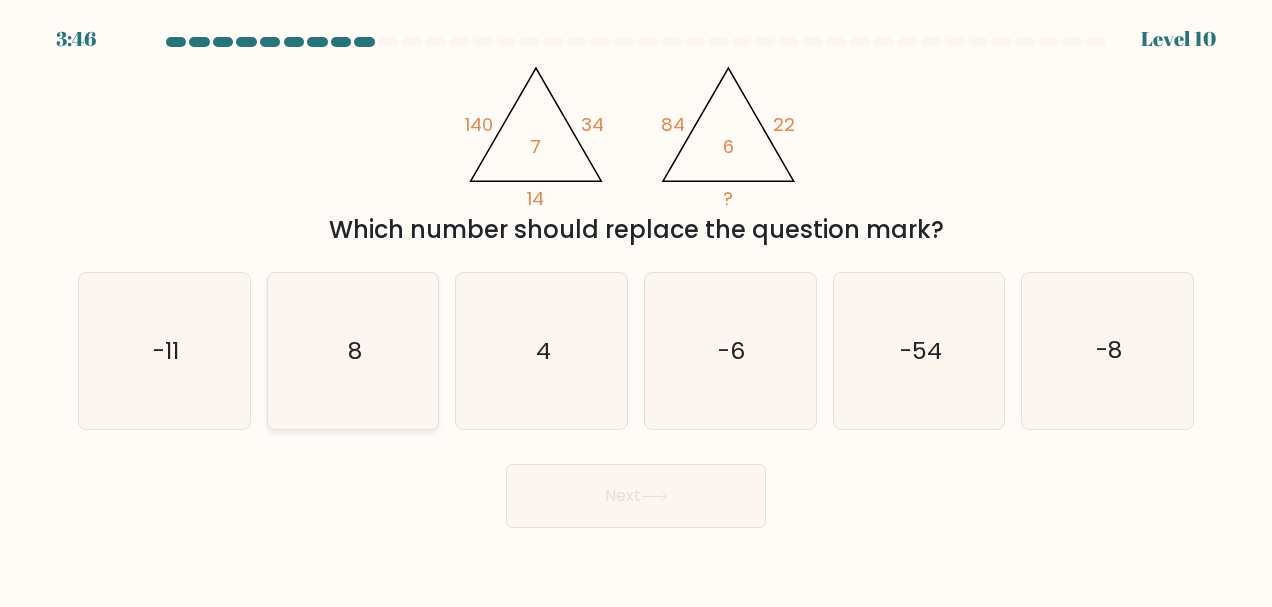 click on "8" 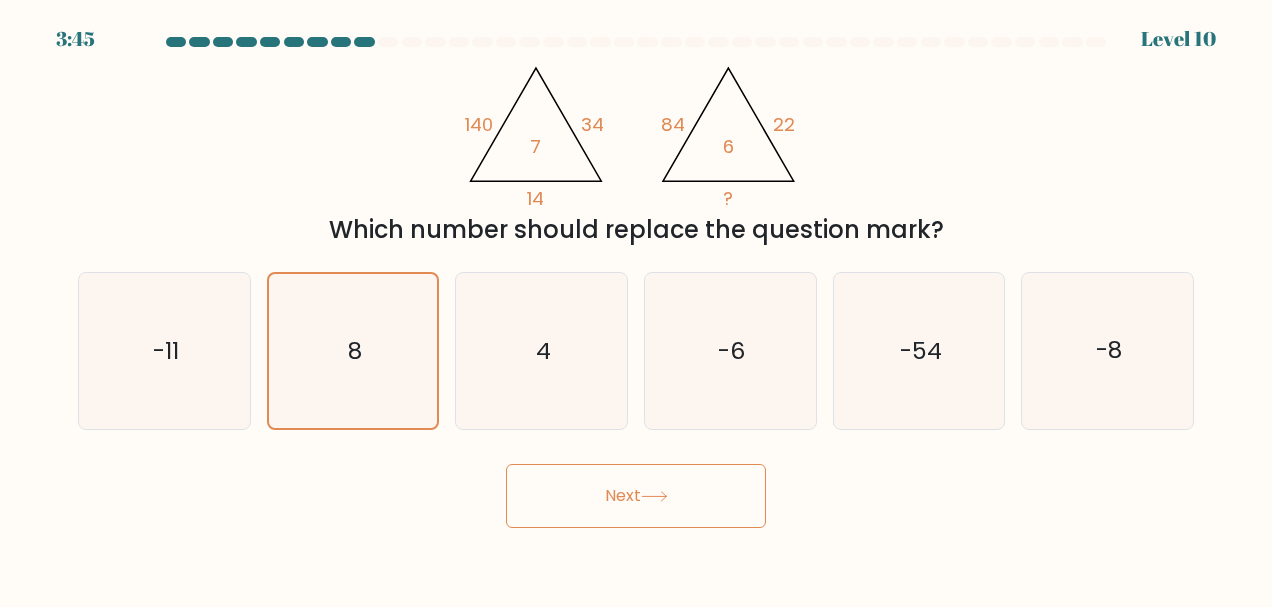 click on "Next" at bounding box center (636, 496) 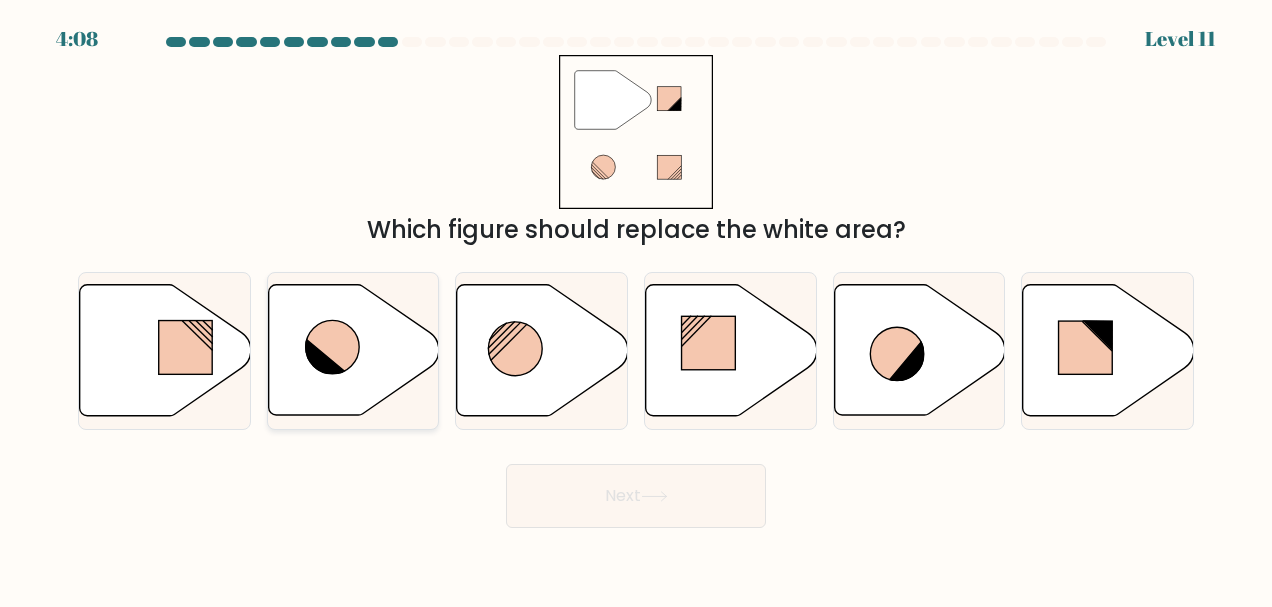 click 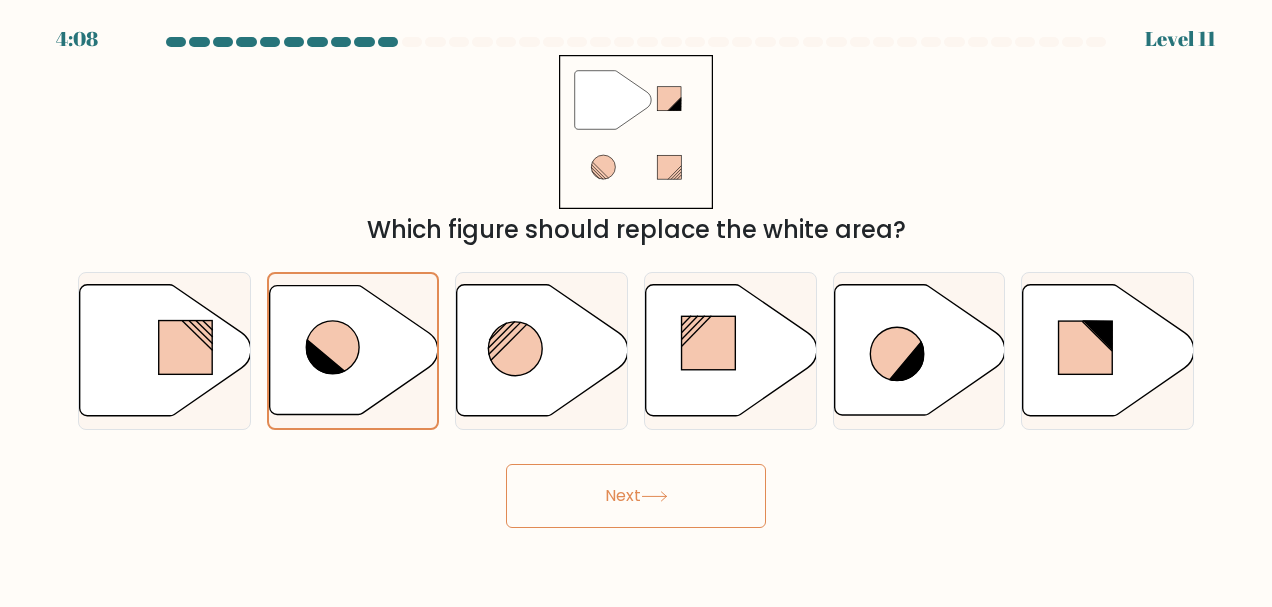click on "Next" at bounding box center [636, 496] 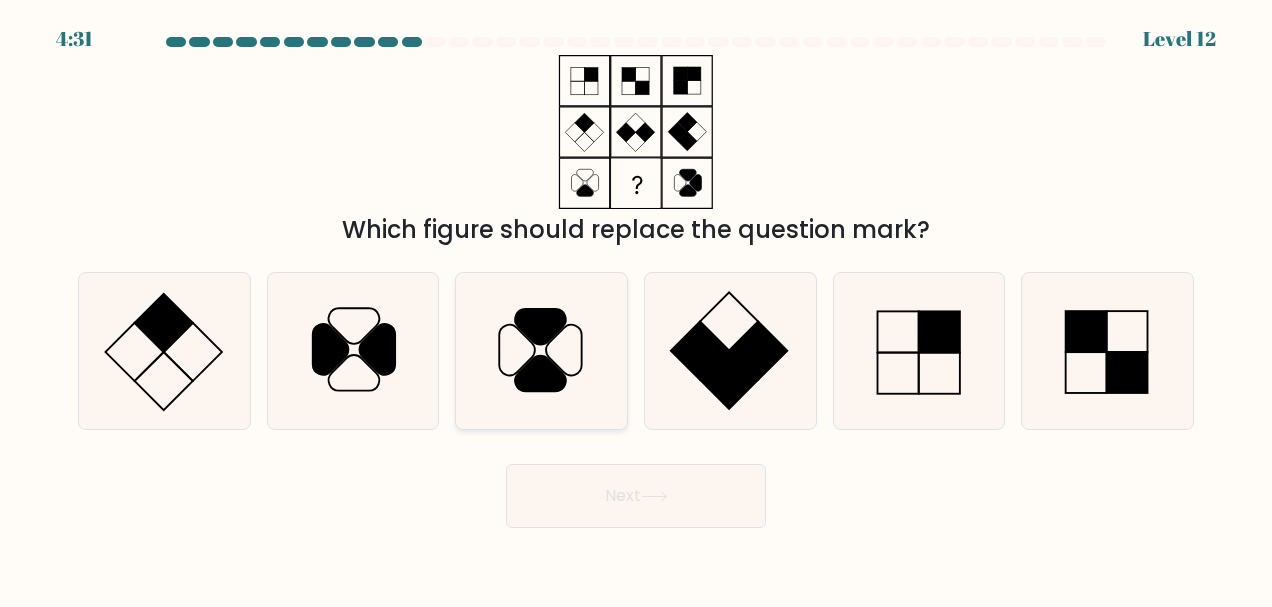 click 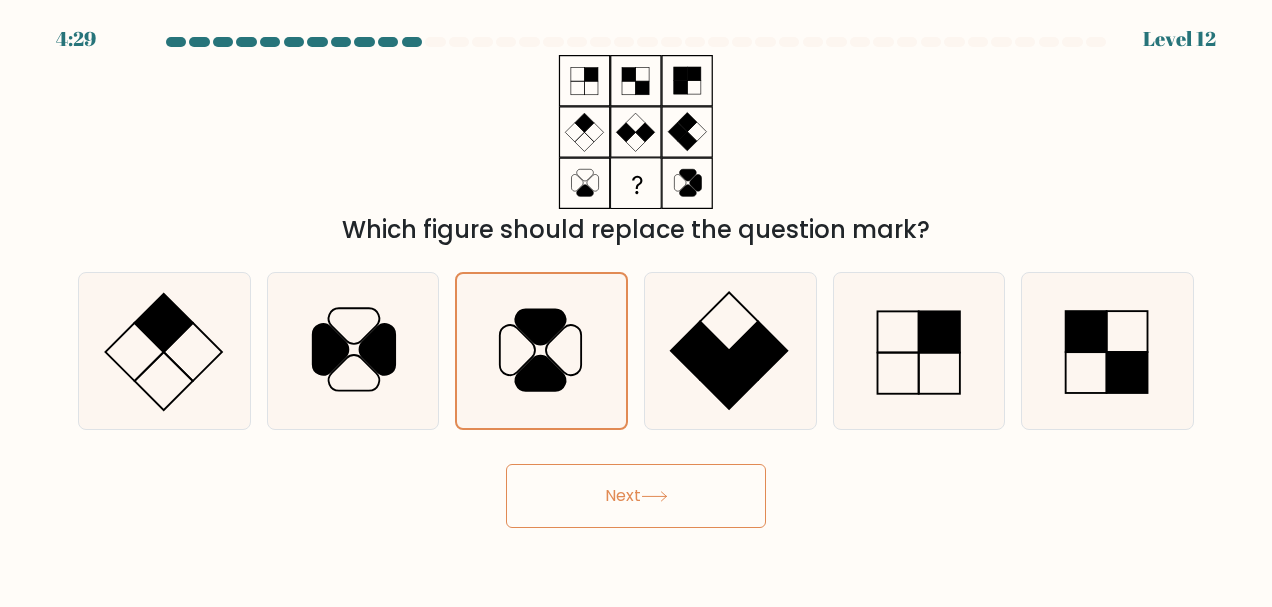 click on "Next" at bounding box center (636, 496) 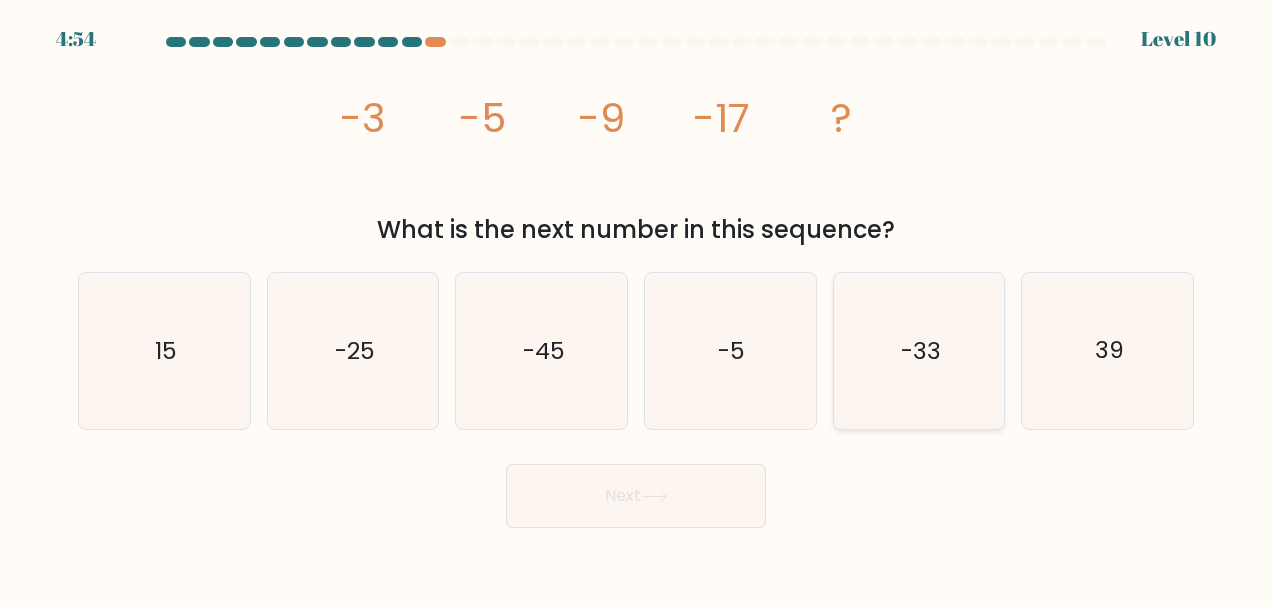 click on "-33" 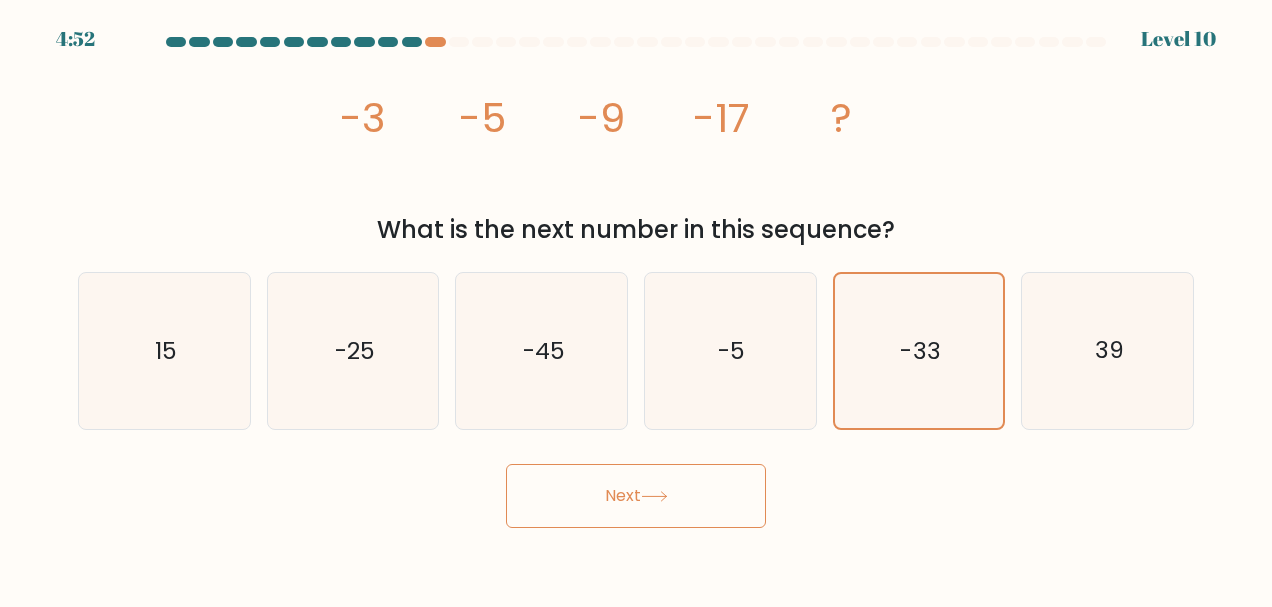 click on "Next" at bounding box center (636, 496) 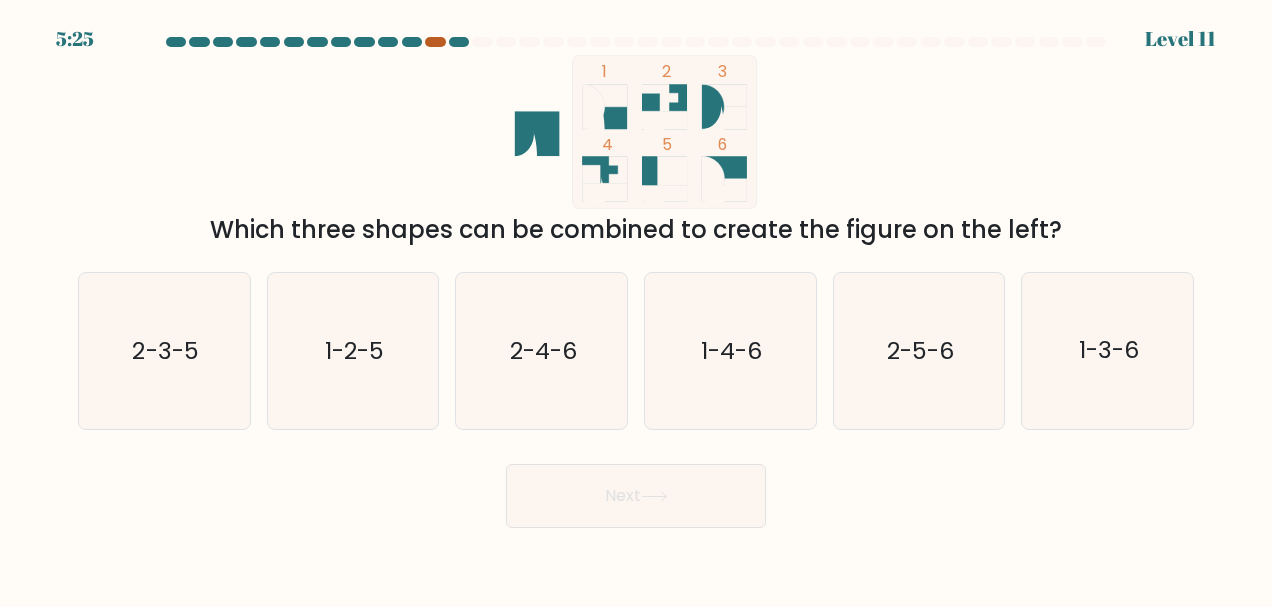 click at bounding box center [435, 42] 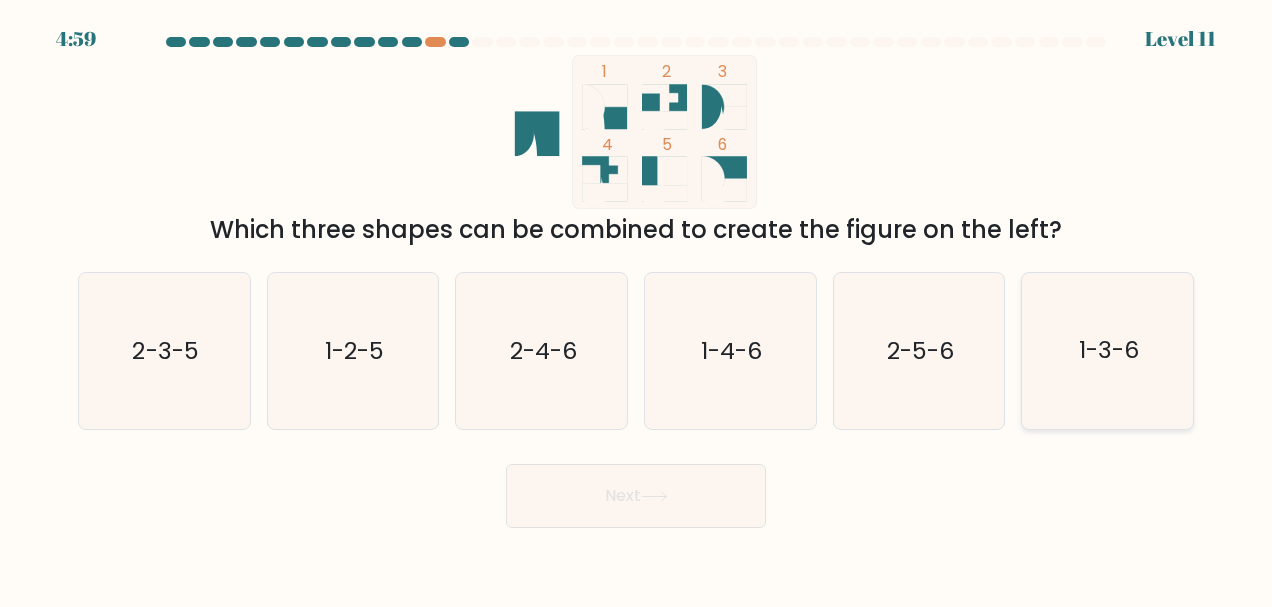 click on "1-3-6" 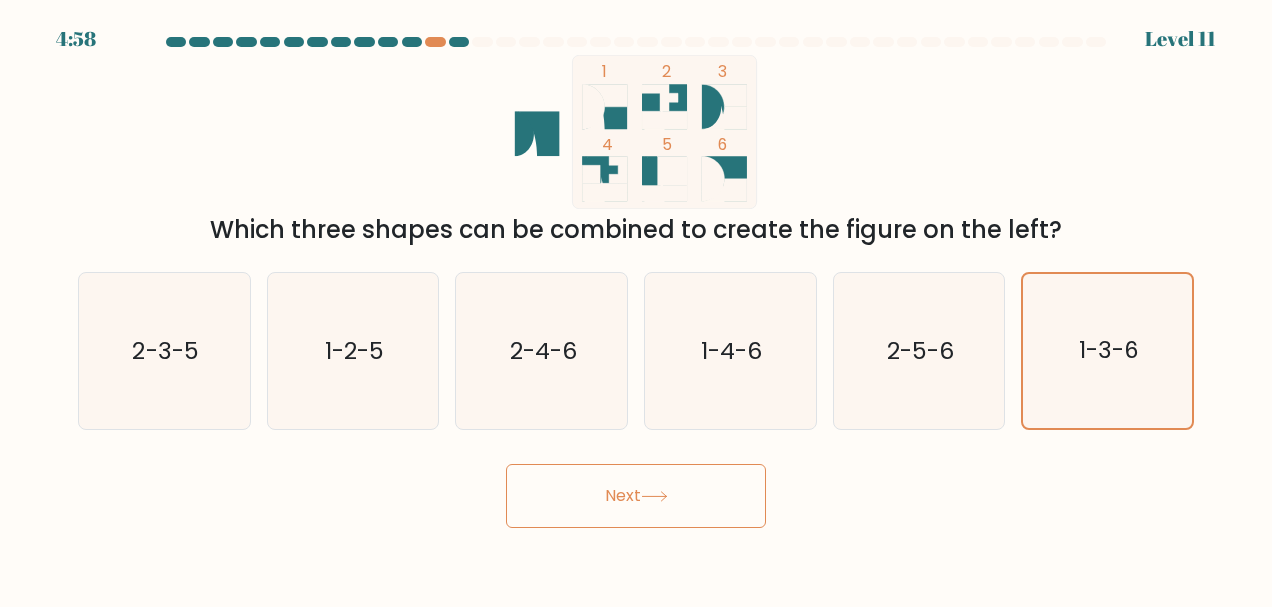 click on "Next" at bounding box center [636, 496] 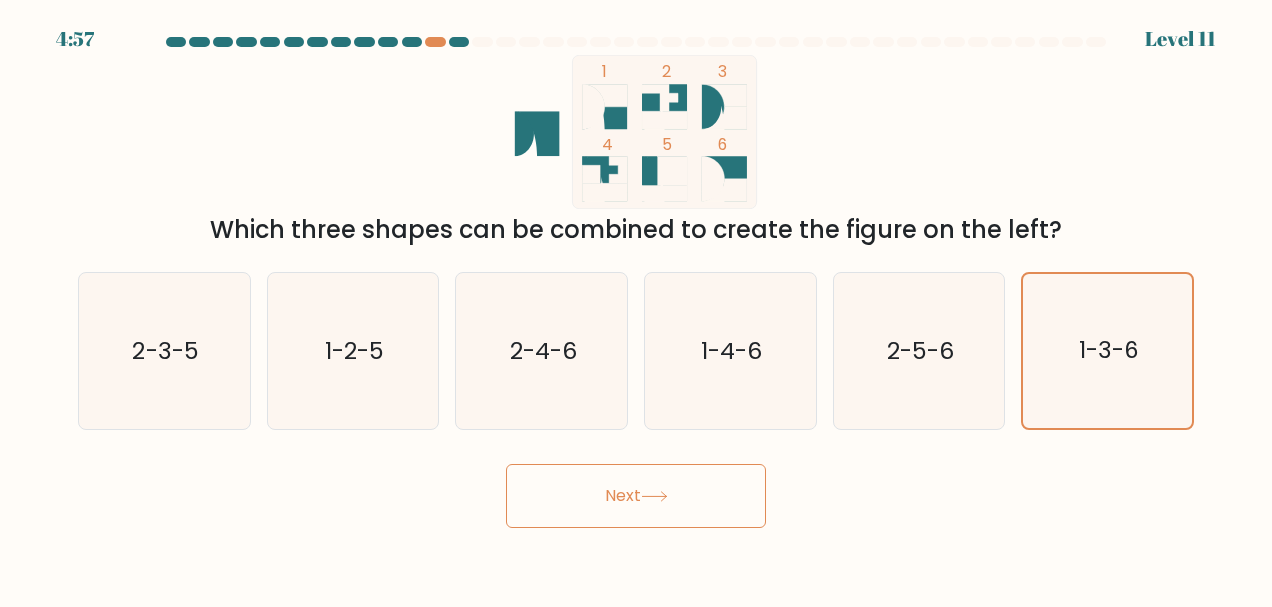 click on "Next" at bounding box center [636, 496] 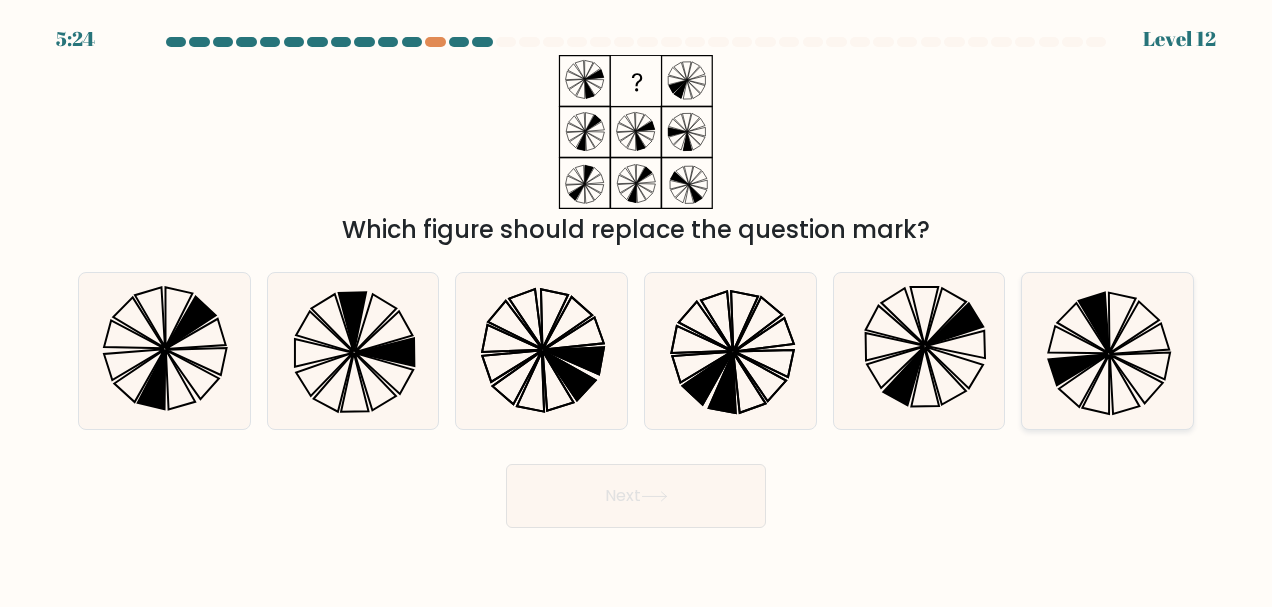 click 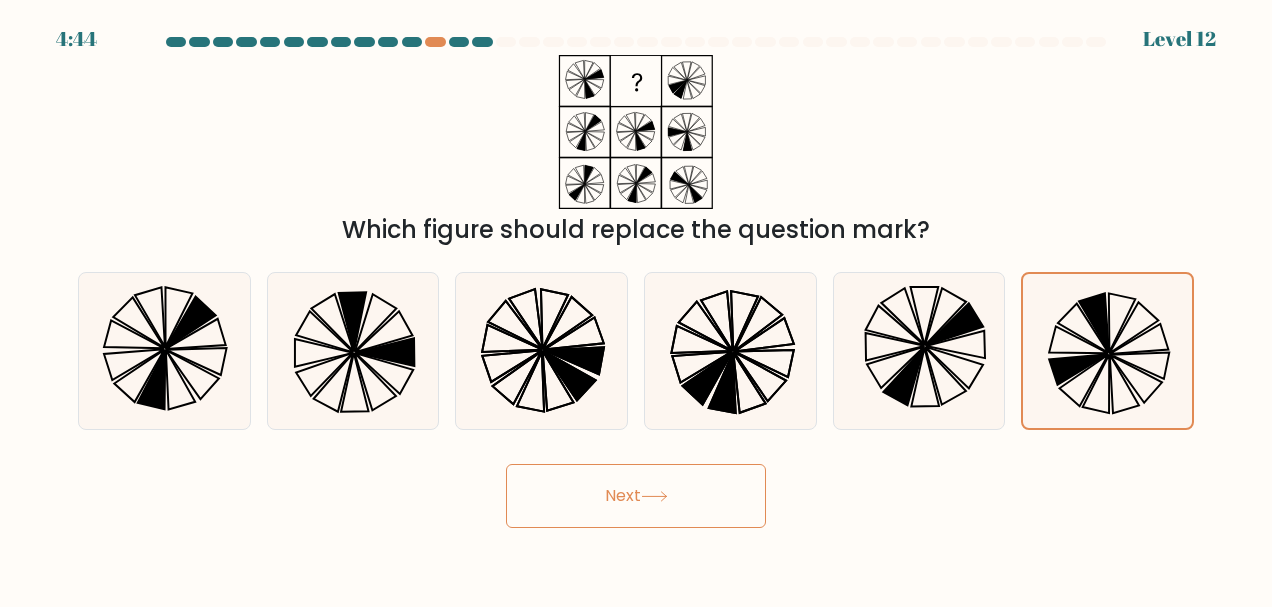 click on "Next" at bounding box center [636, 496] 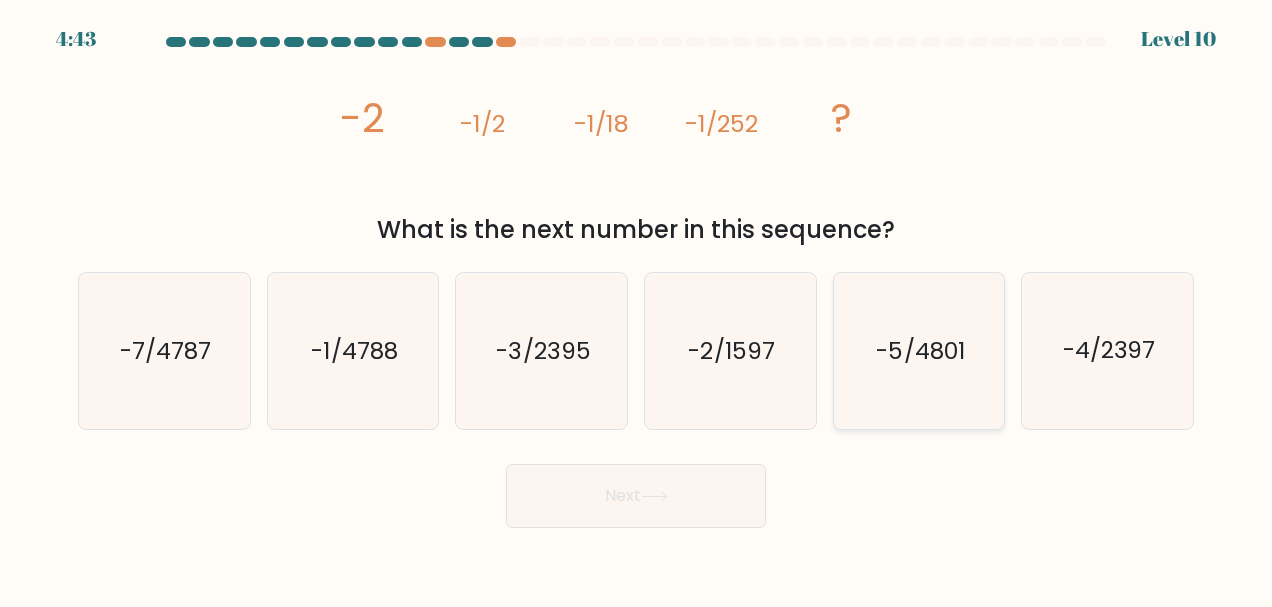click on "-5/4801" 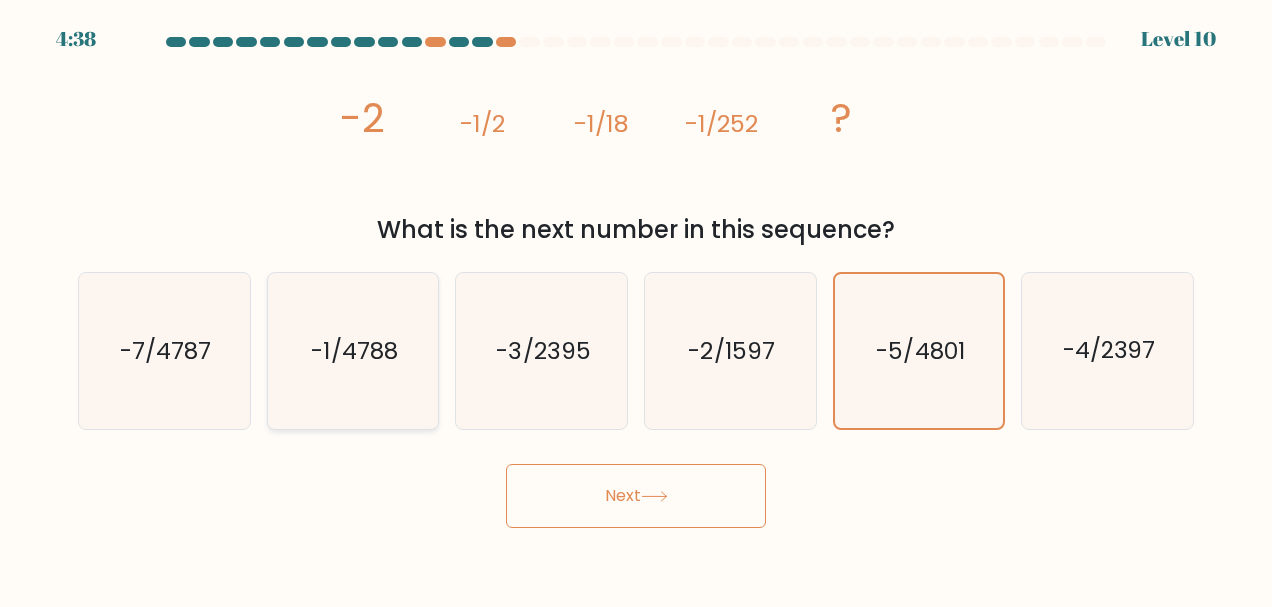 click on "-1/4788" 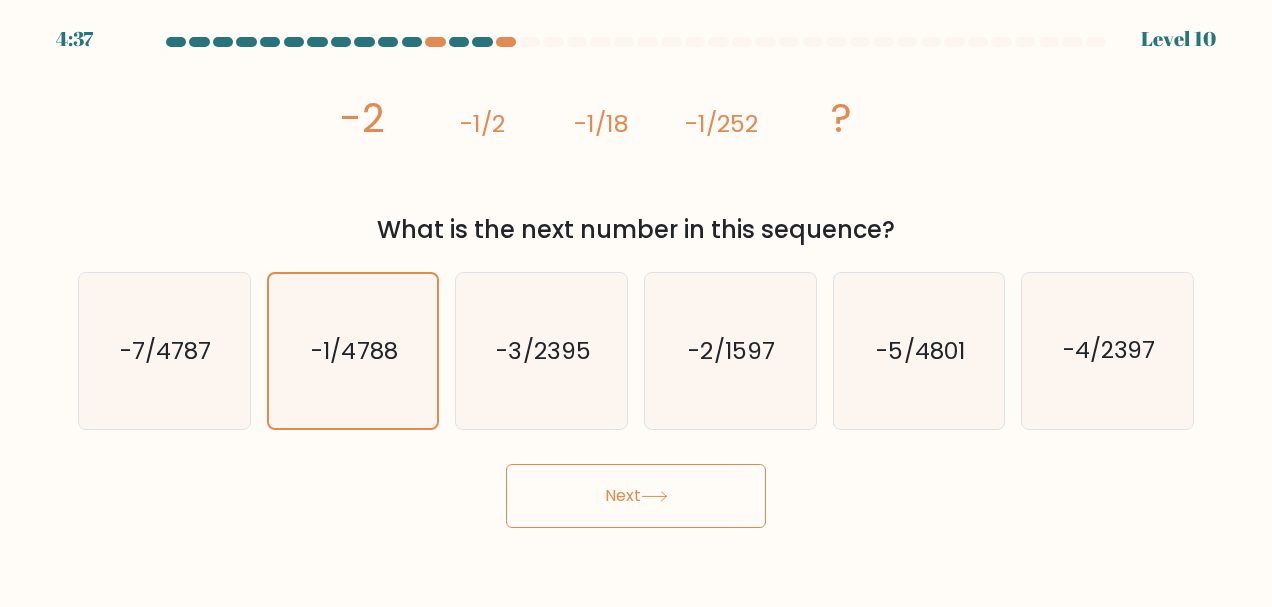 click on "Next" at bounding box center [636, 496] 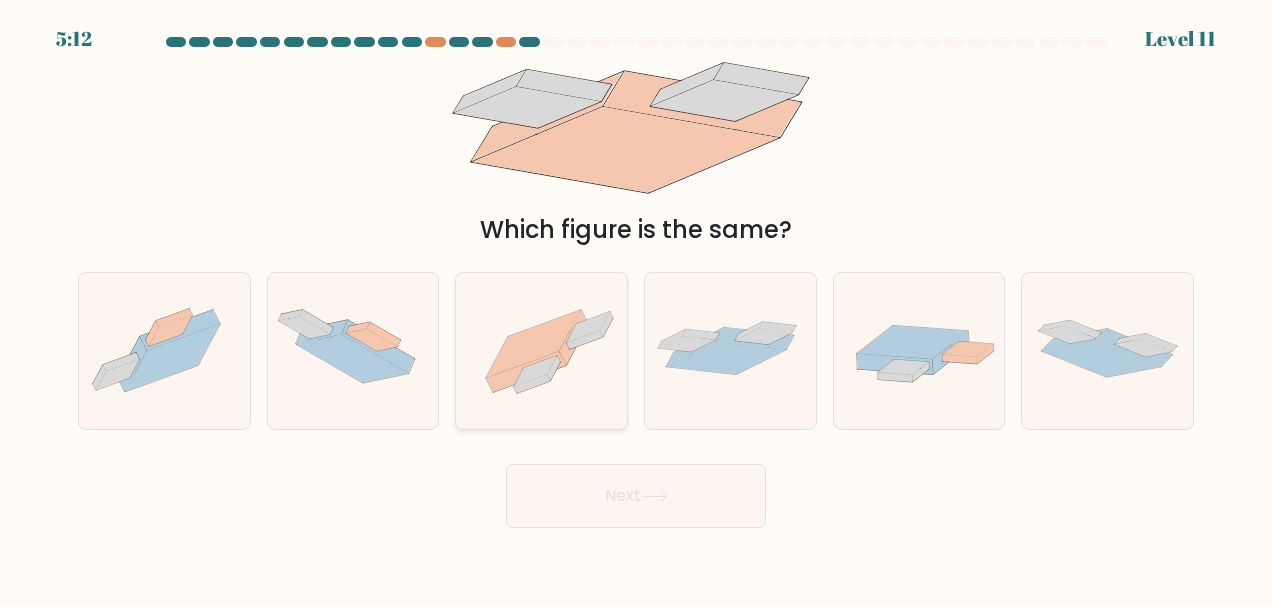 click 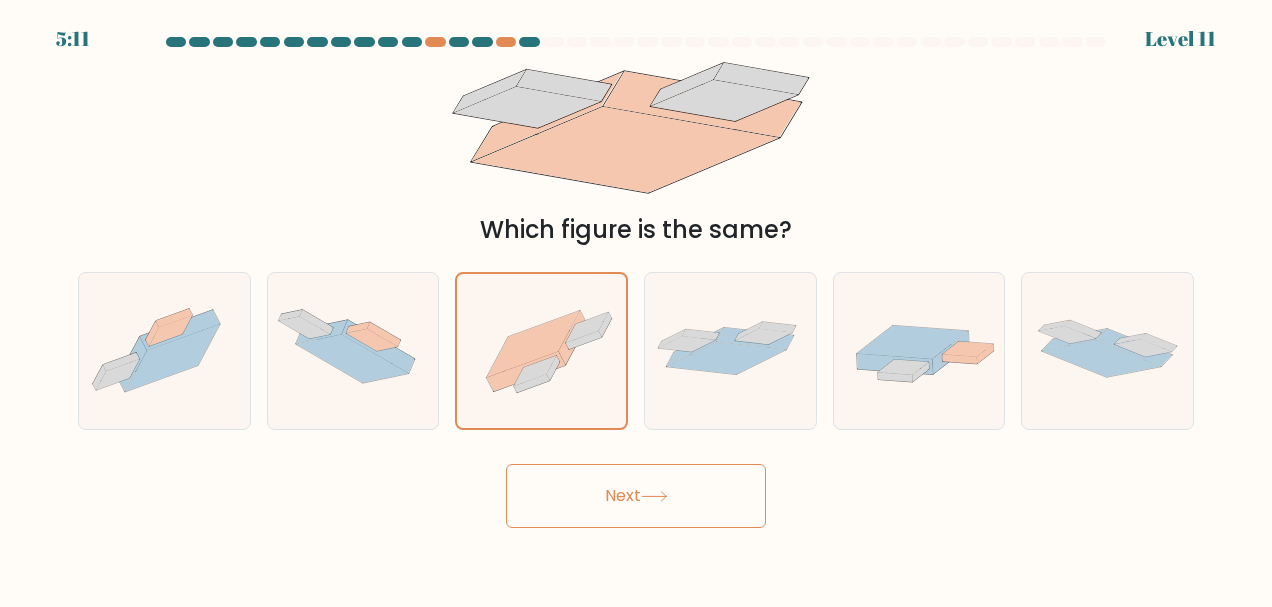 click on "Next" at bounding box center (636, 496) 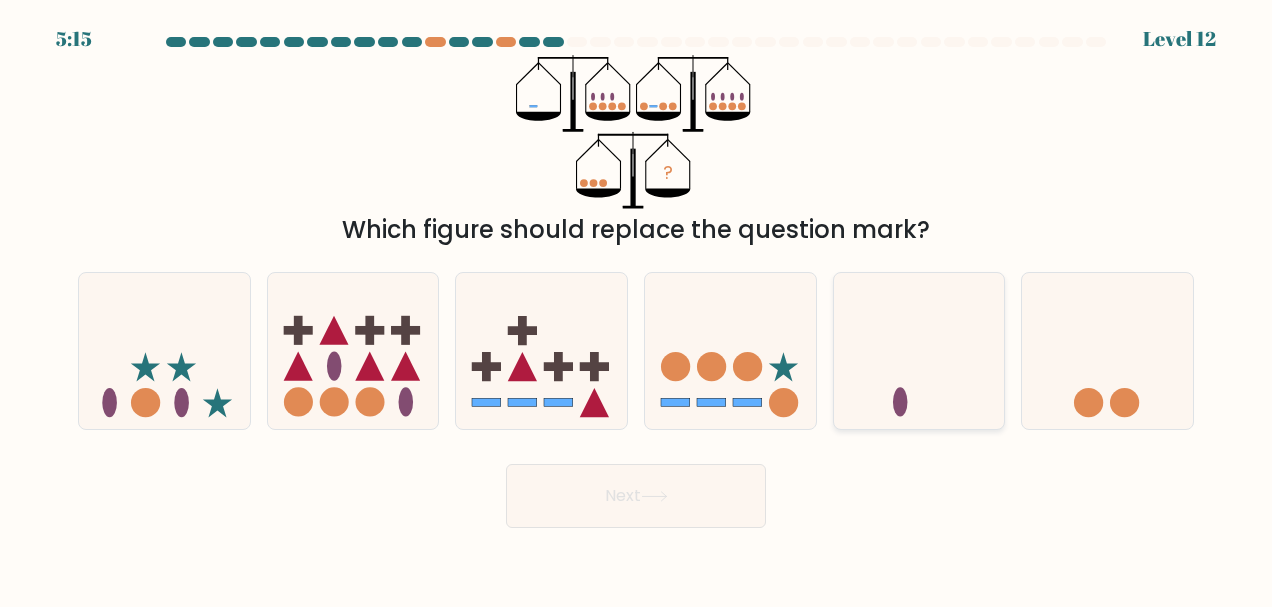 click 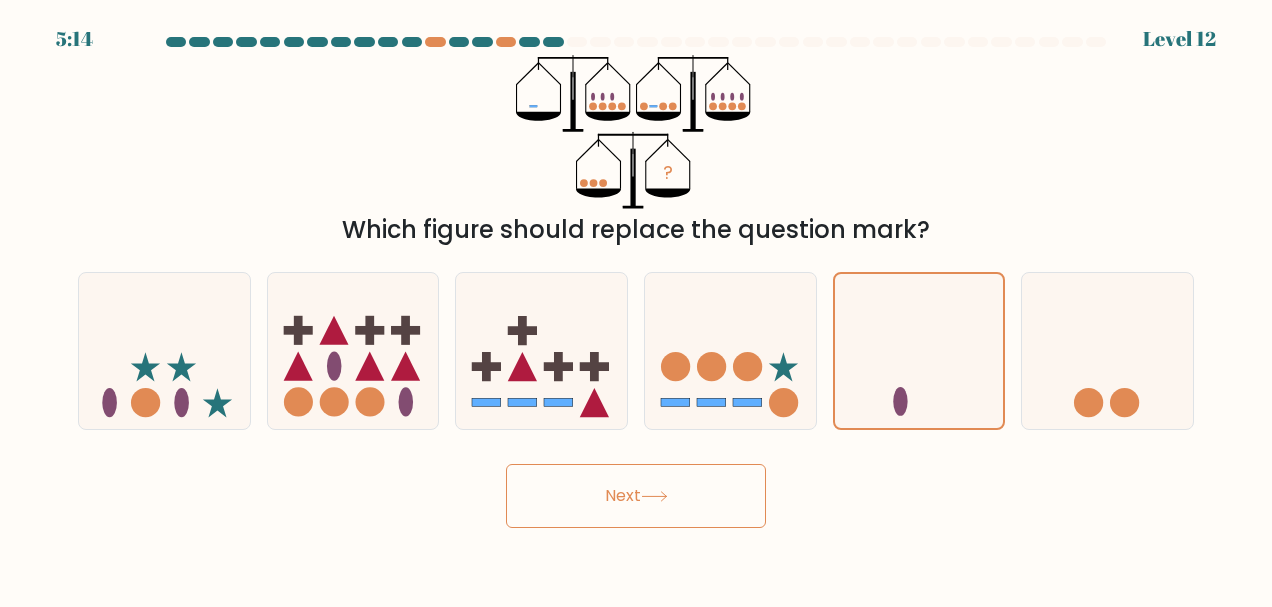 click on "Next" at bounding box center (636, 496) 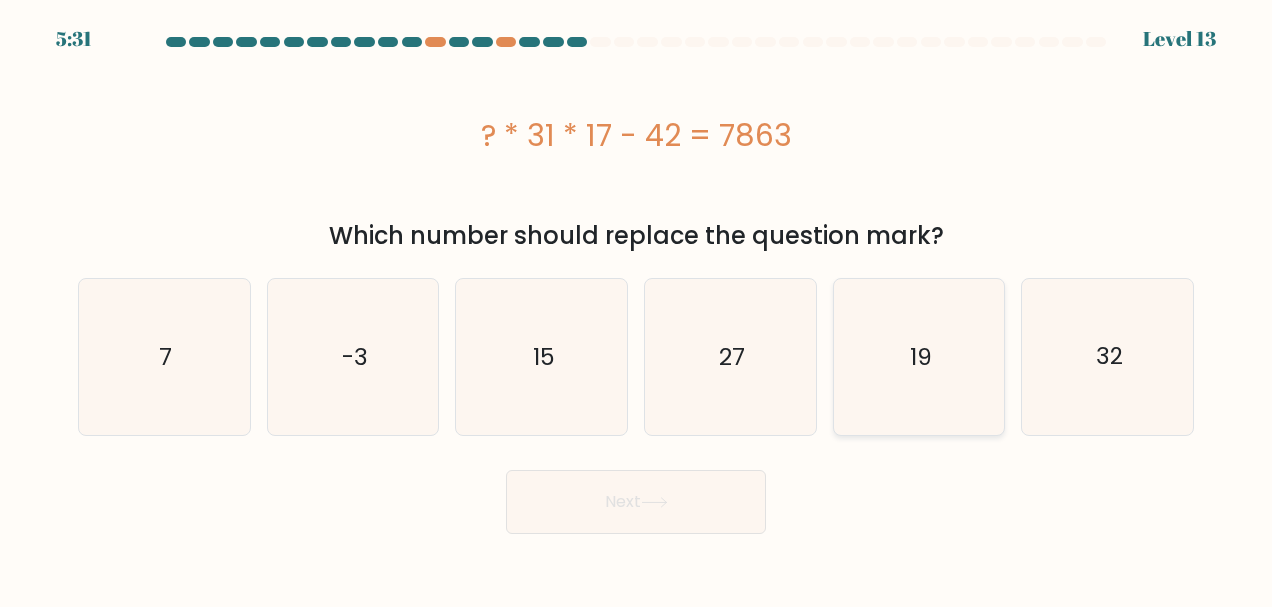 click on "19" 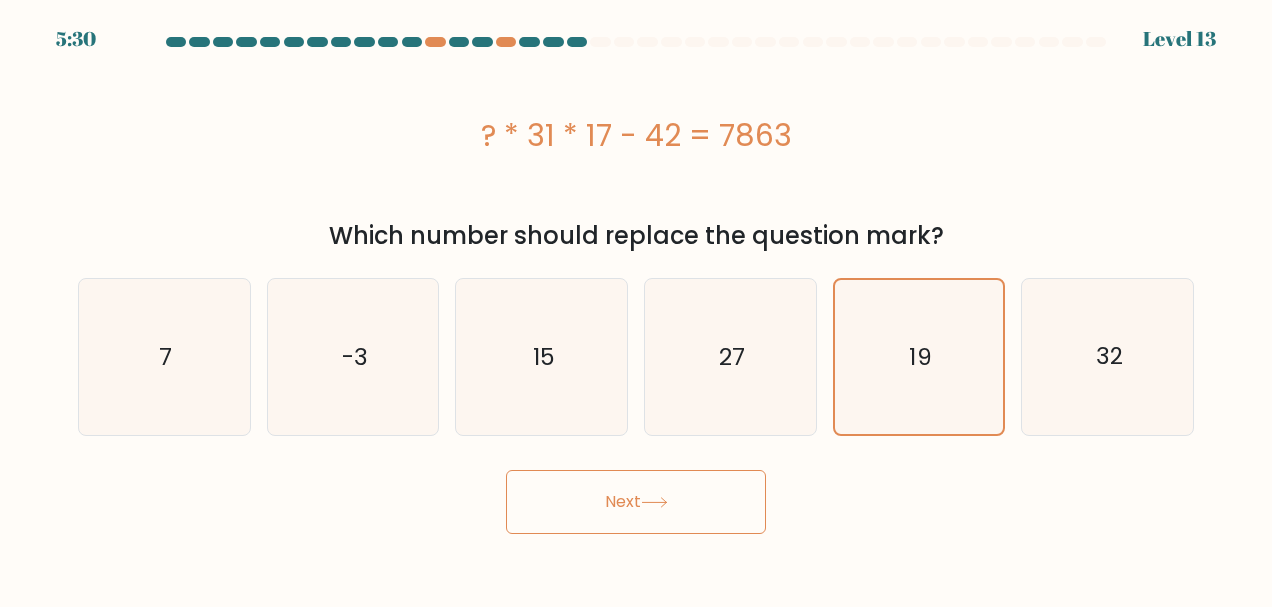 click on "Next" at bounding box center (636, 502) 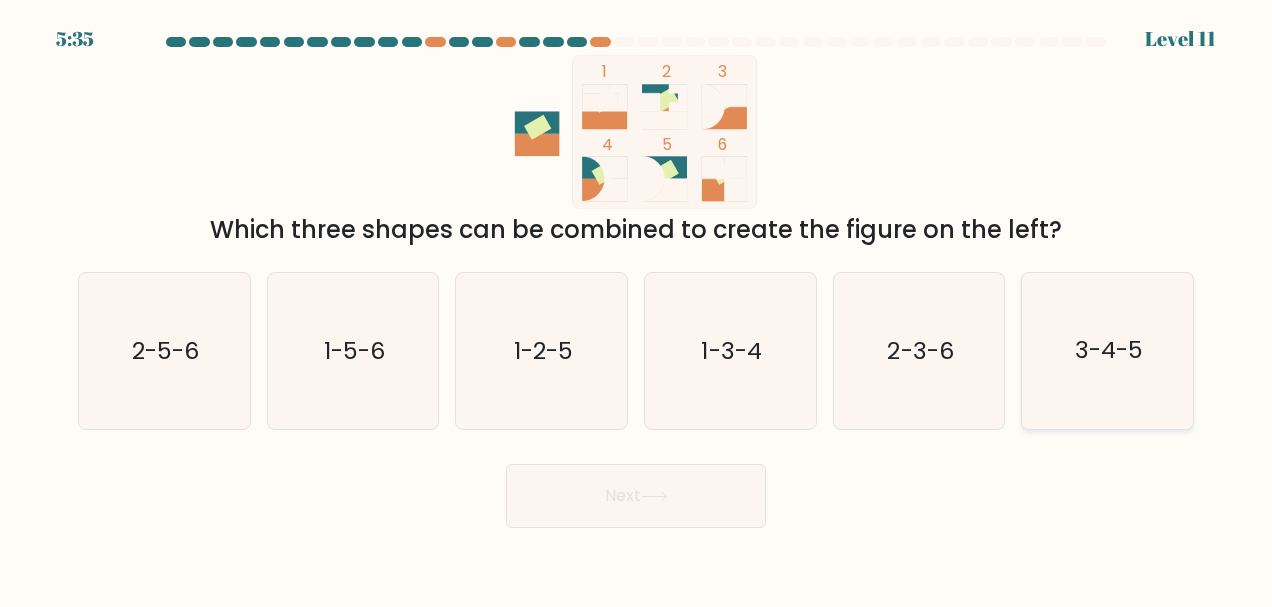 click on "3-4-5" 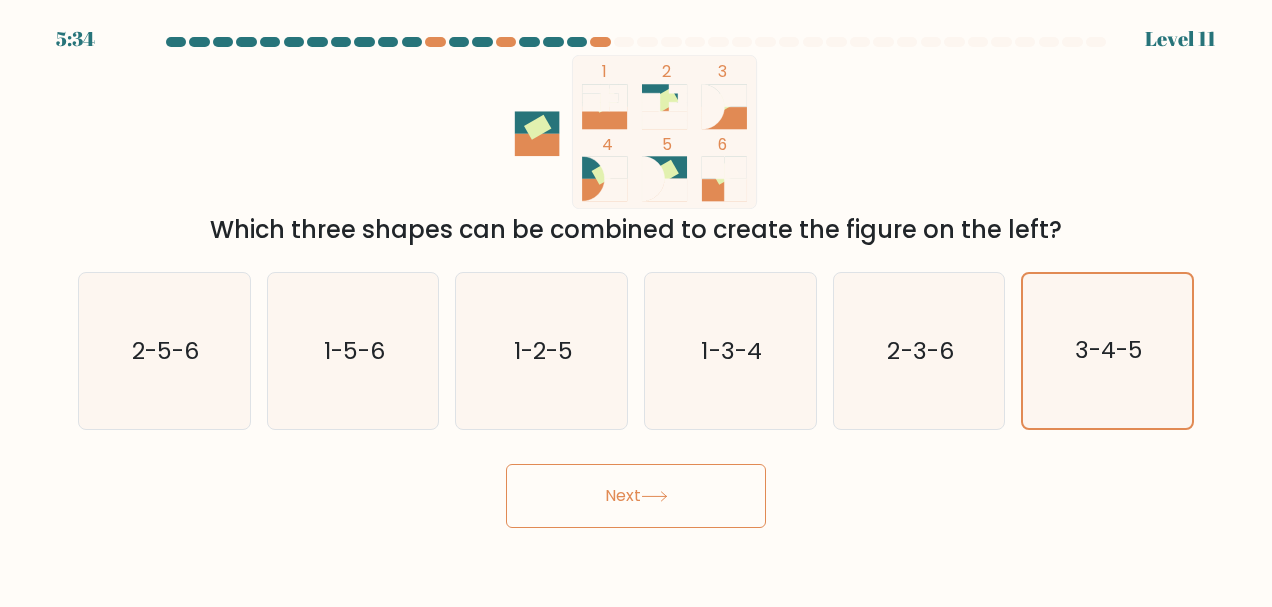 click on "Next" at bounding box center (636, 496) 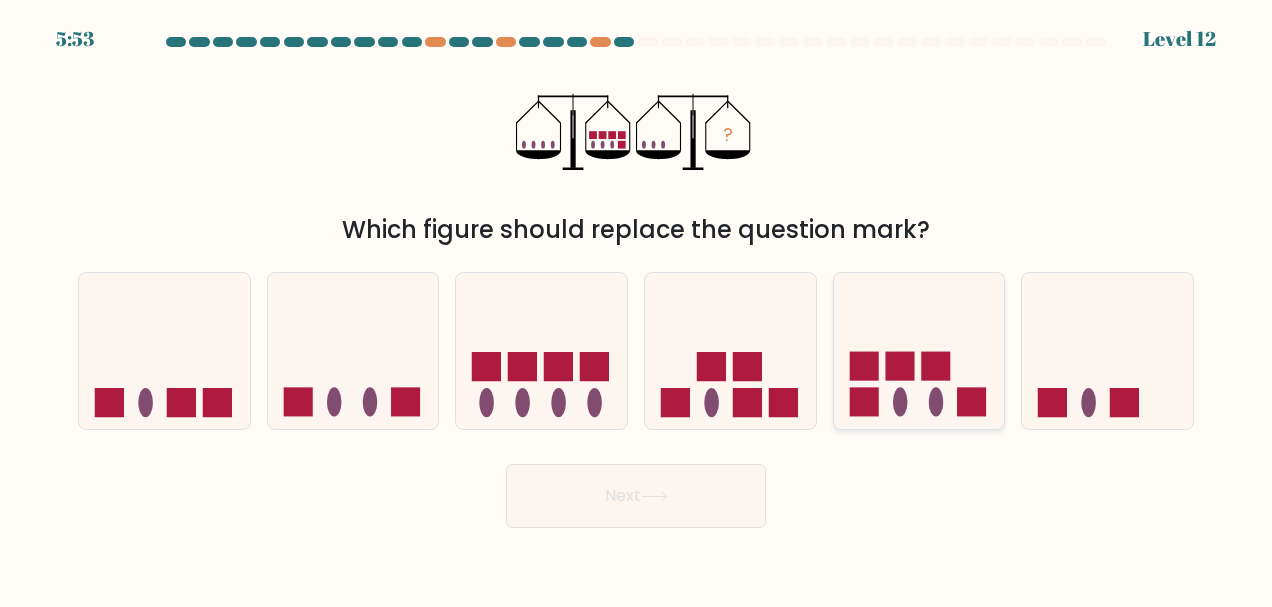 click 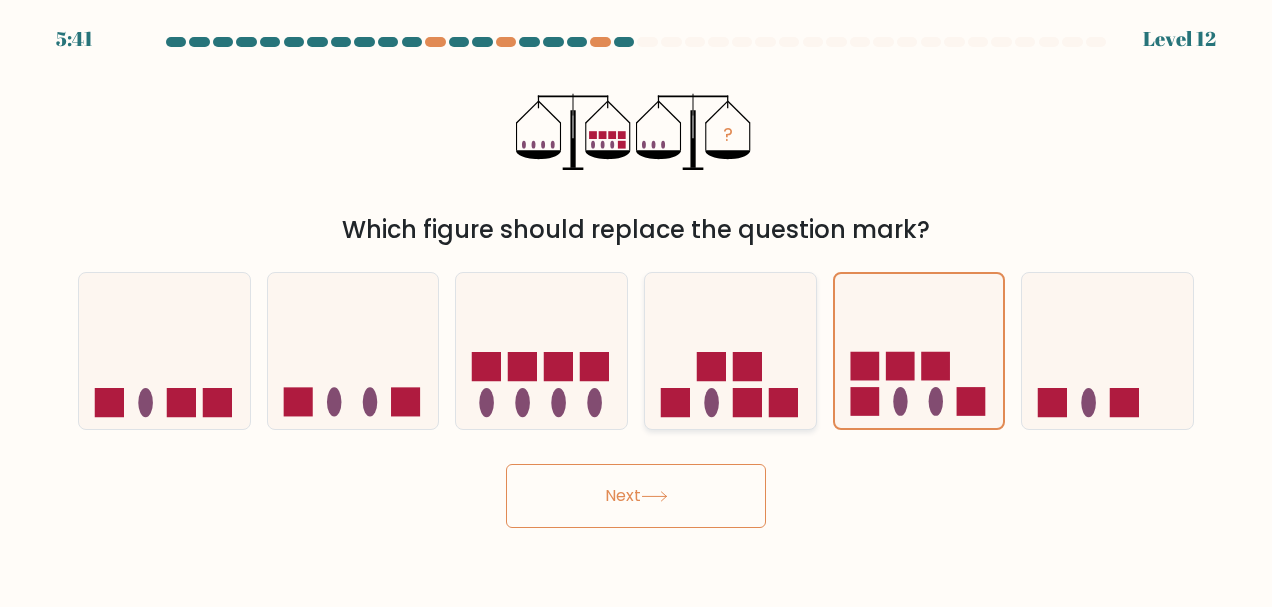 click 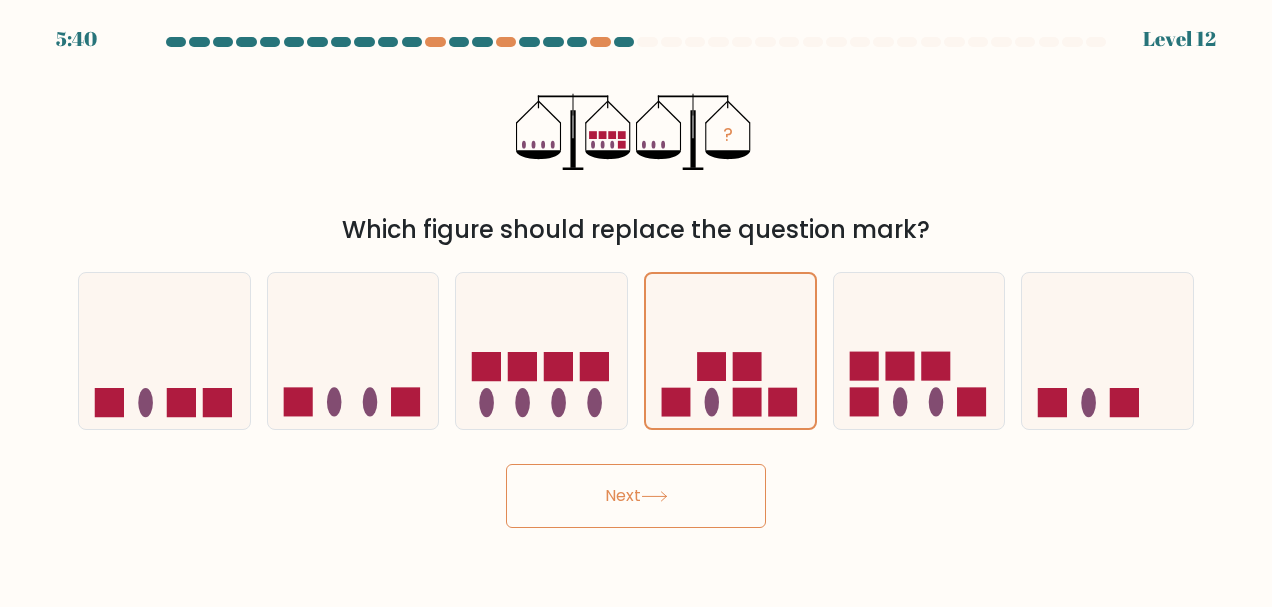 click on "Next" at bounding box center [636, 496] 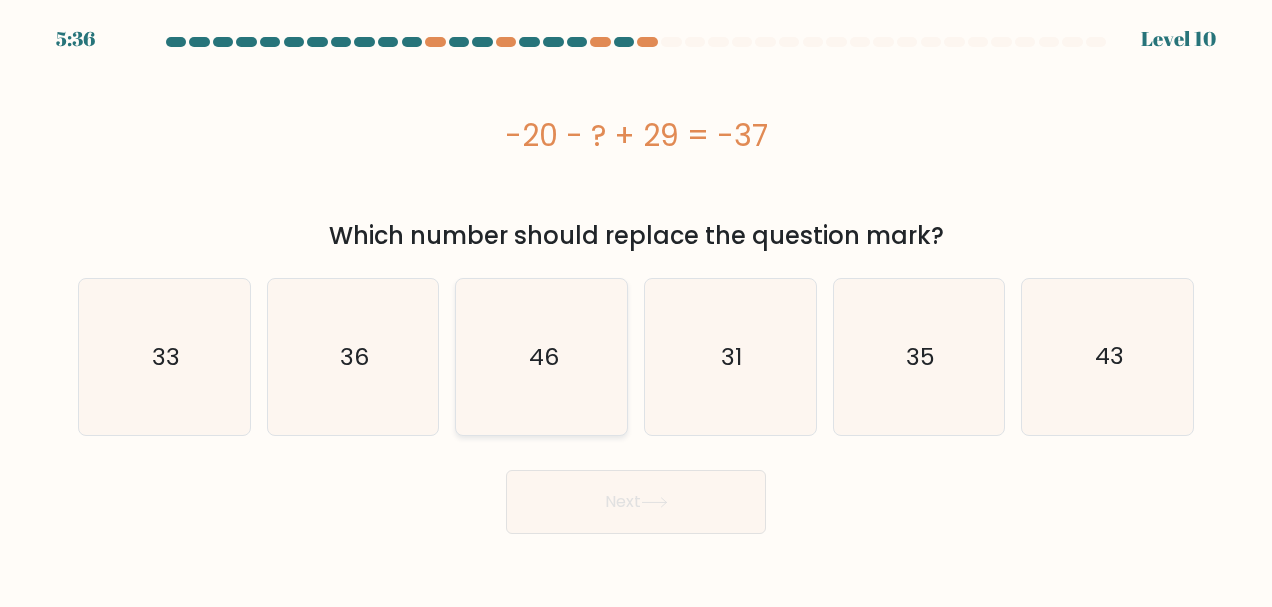 click on "46" 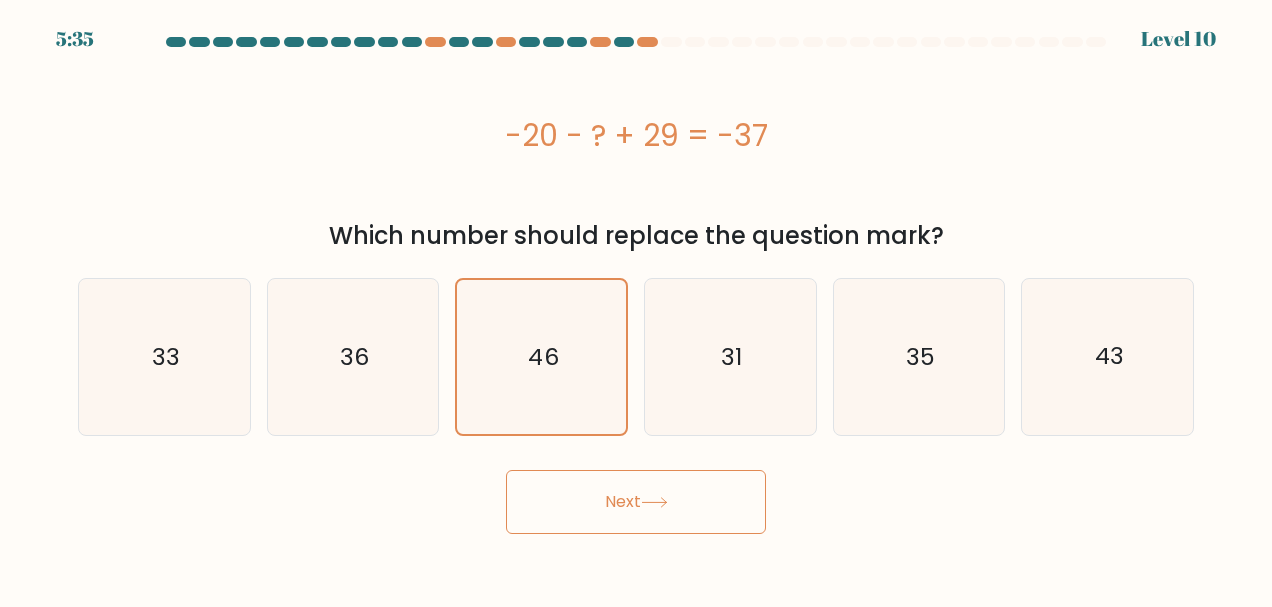 click on "Next" at bounding box center (636, 502) 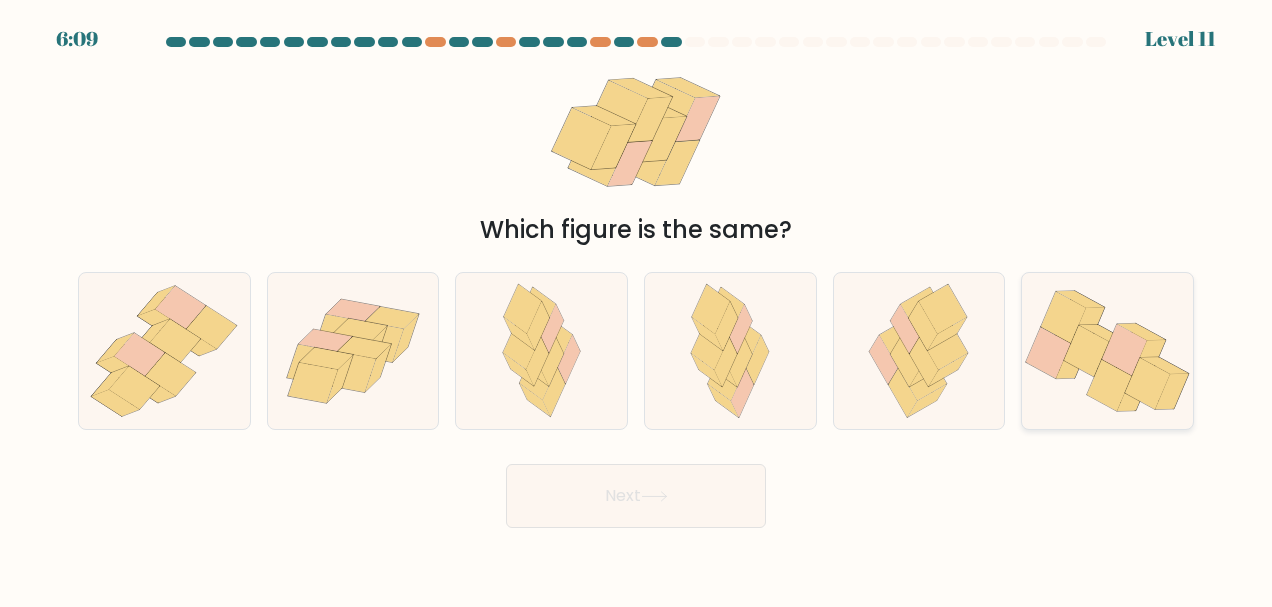 click 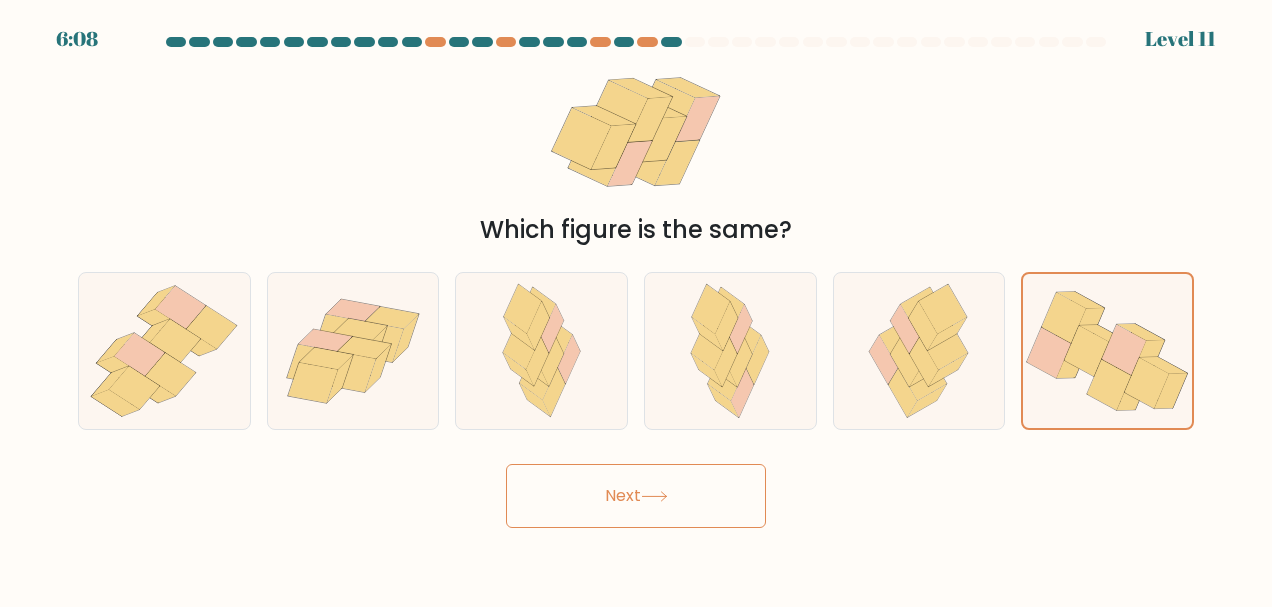 click on "Next" at bounding box center (636, 496) 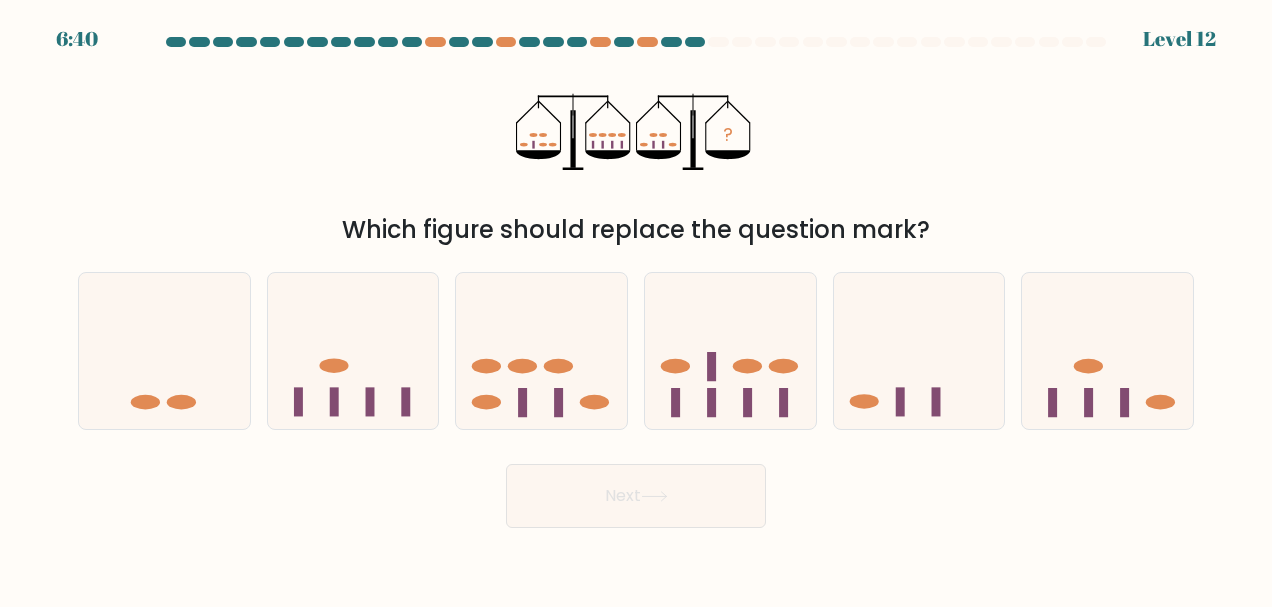 click at bounding box center (636, 282) 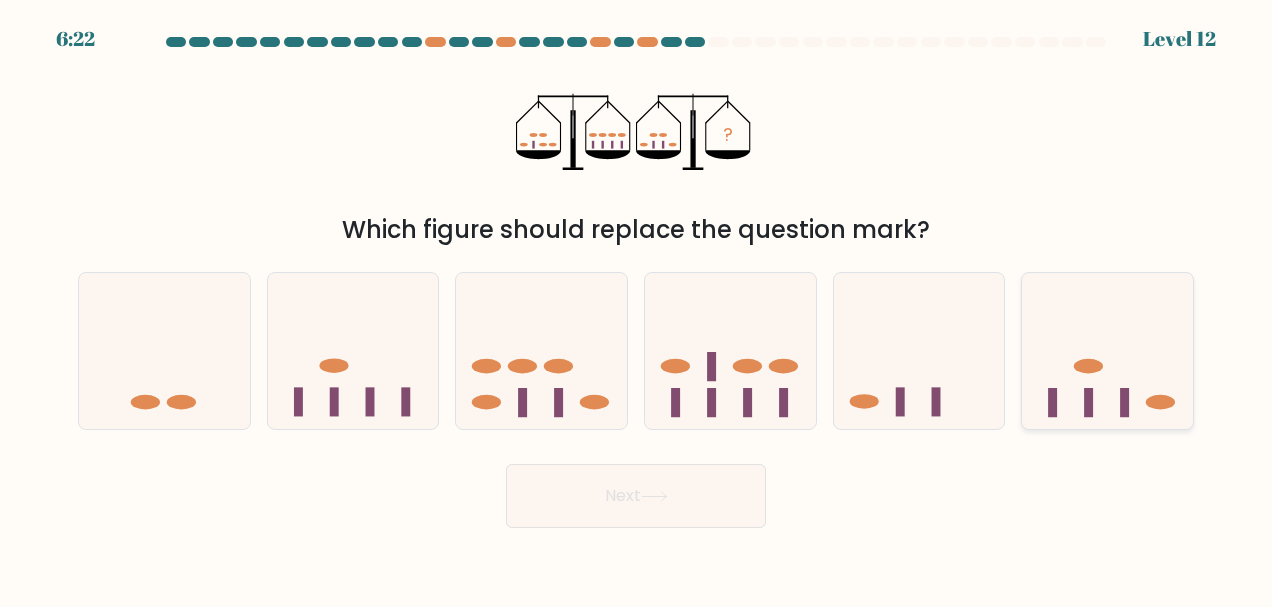 click 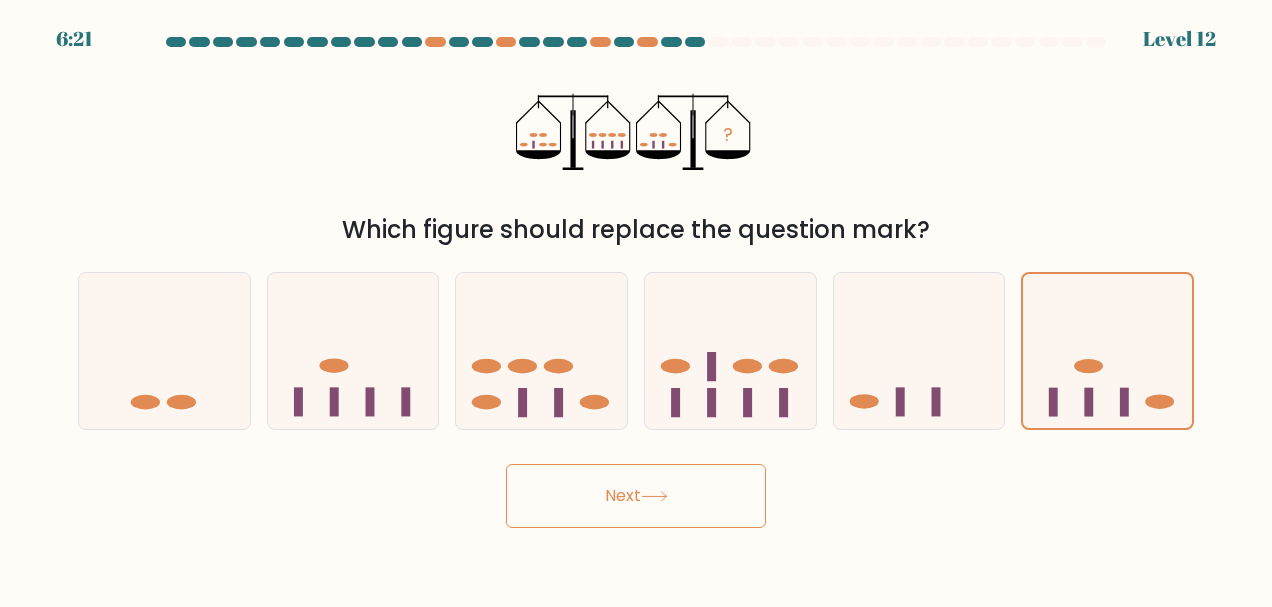 click on "Next" at bounding box center [636, 496] 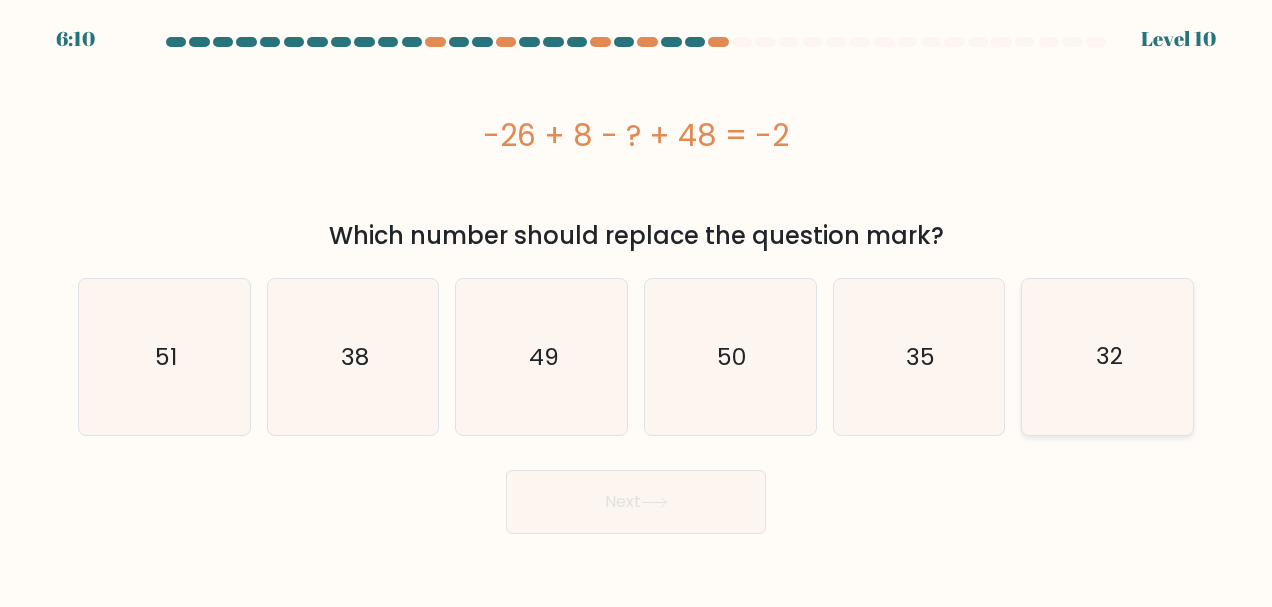 click on "32" 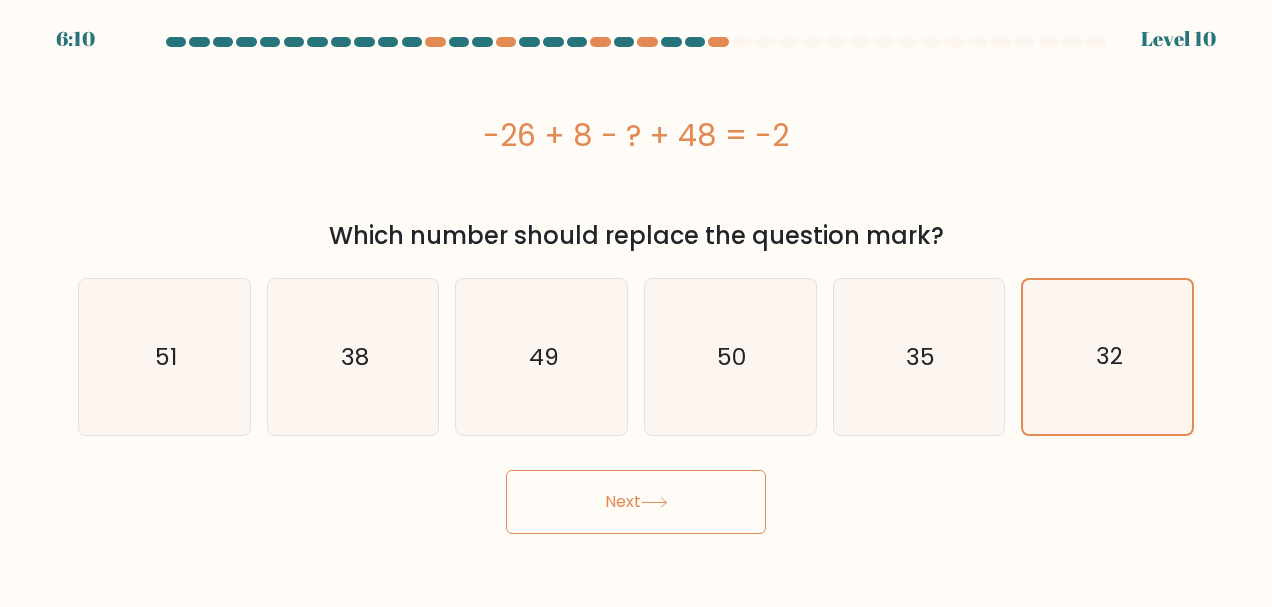 click on "Next" at bounding box center (636, 502) 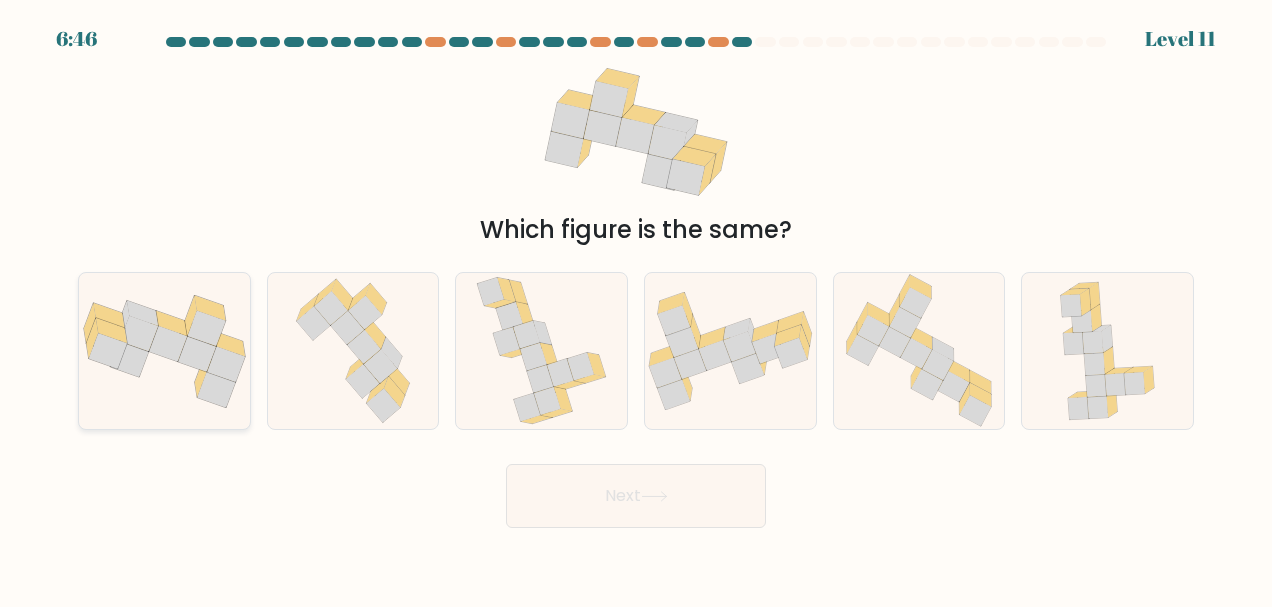 click 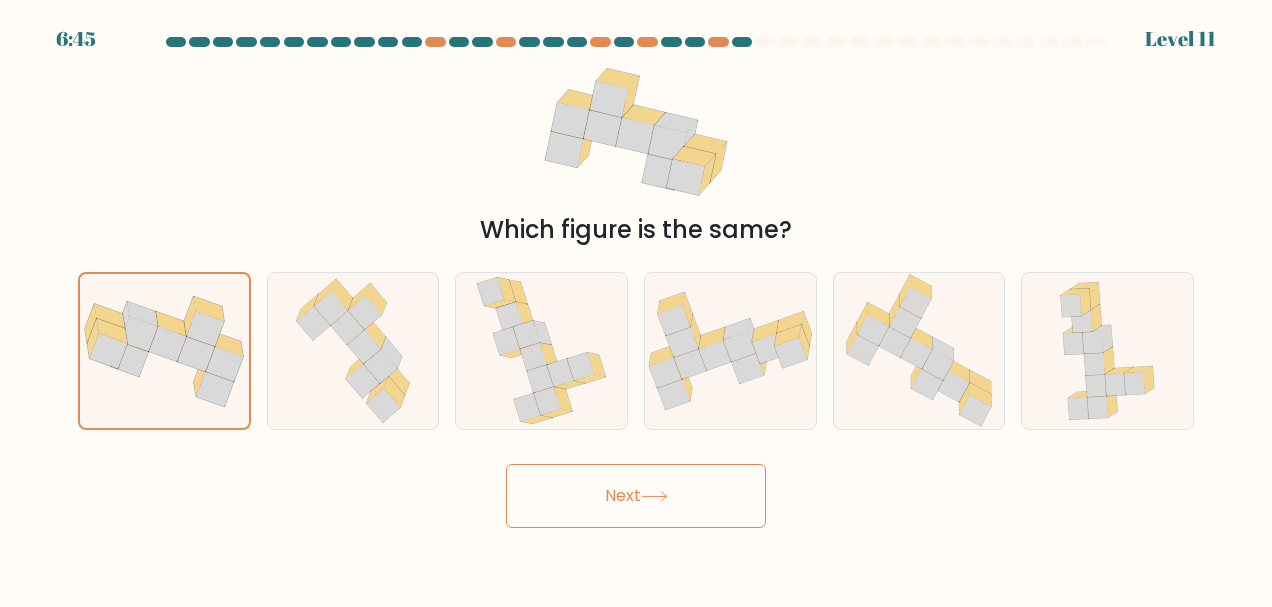 click on "6:45
Level 11" at bounding box center (636, 303) 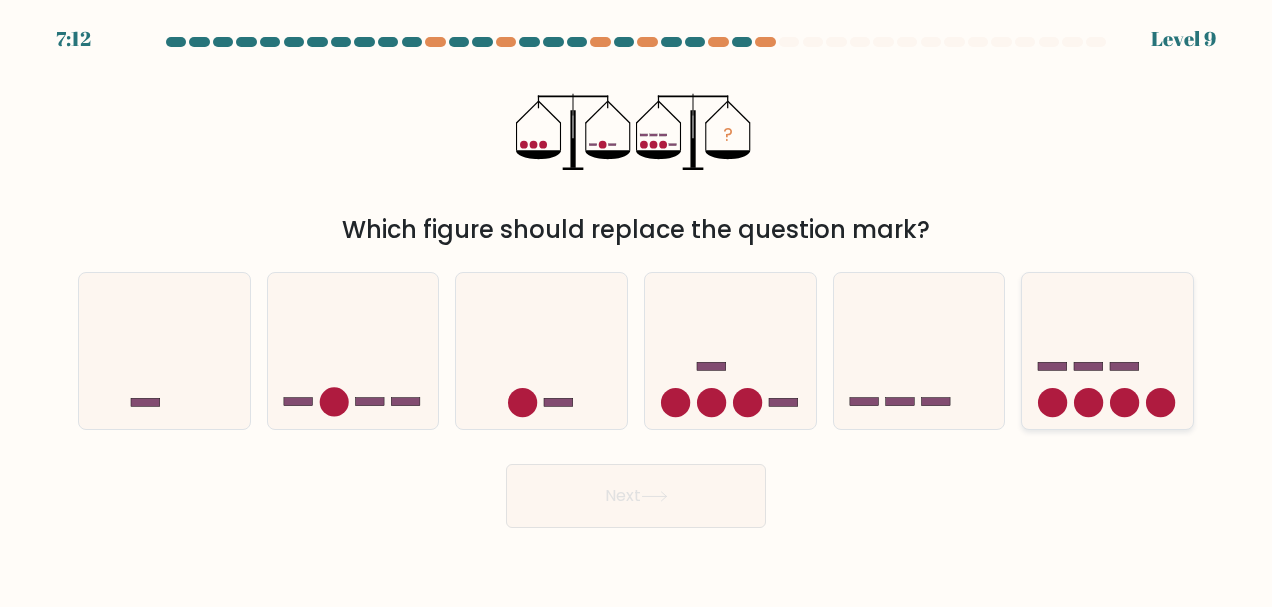 click 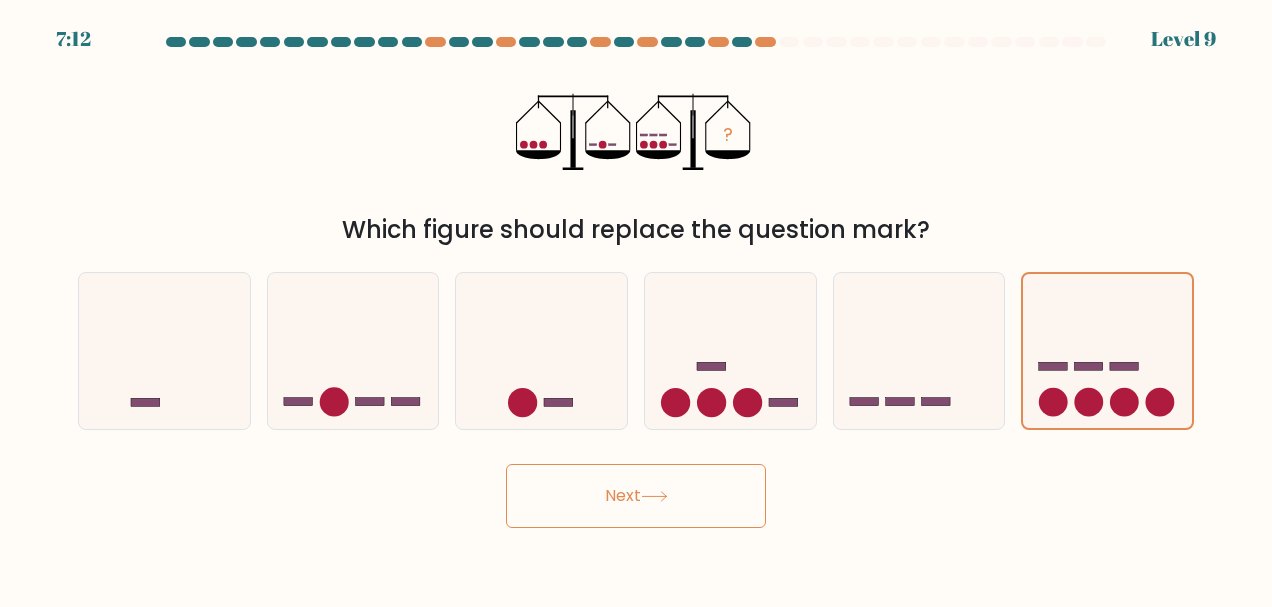 click on "Next" at bounding box center [636, 496] 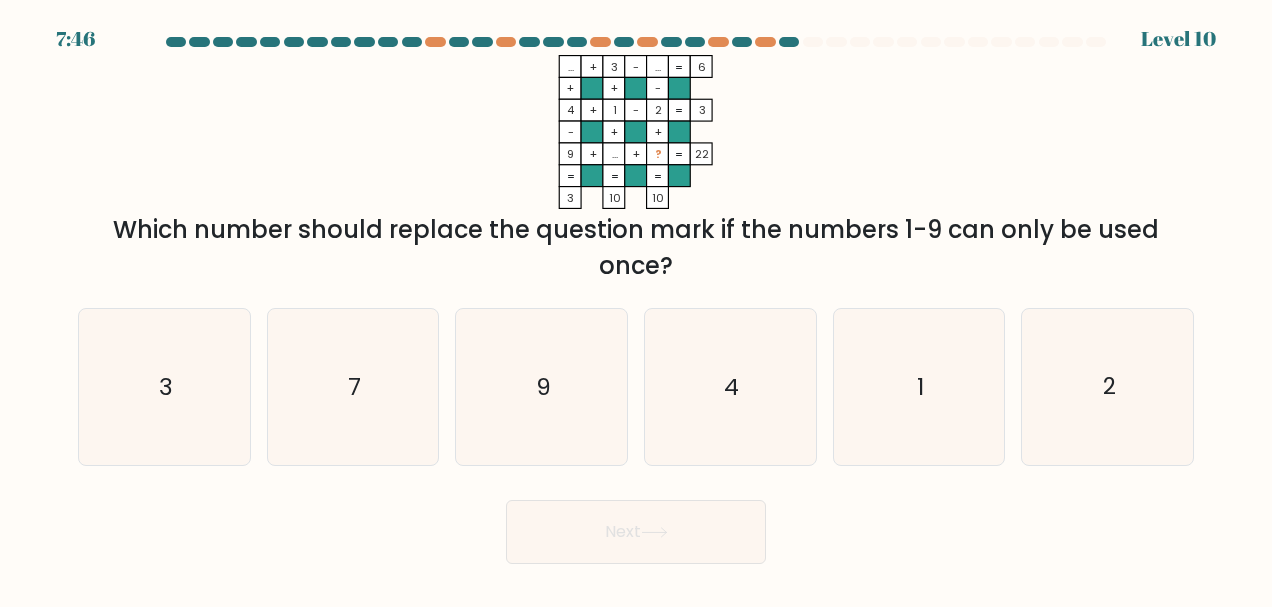 drag, startPoint x: 571, startPoint y: 153, endPoint x: 547, endPoint y: 153, distance: 24 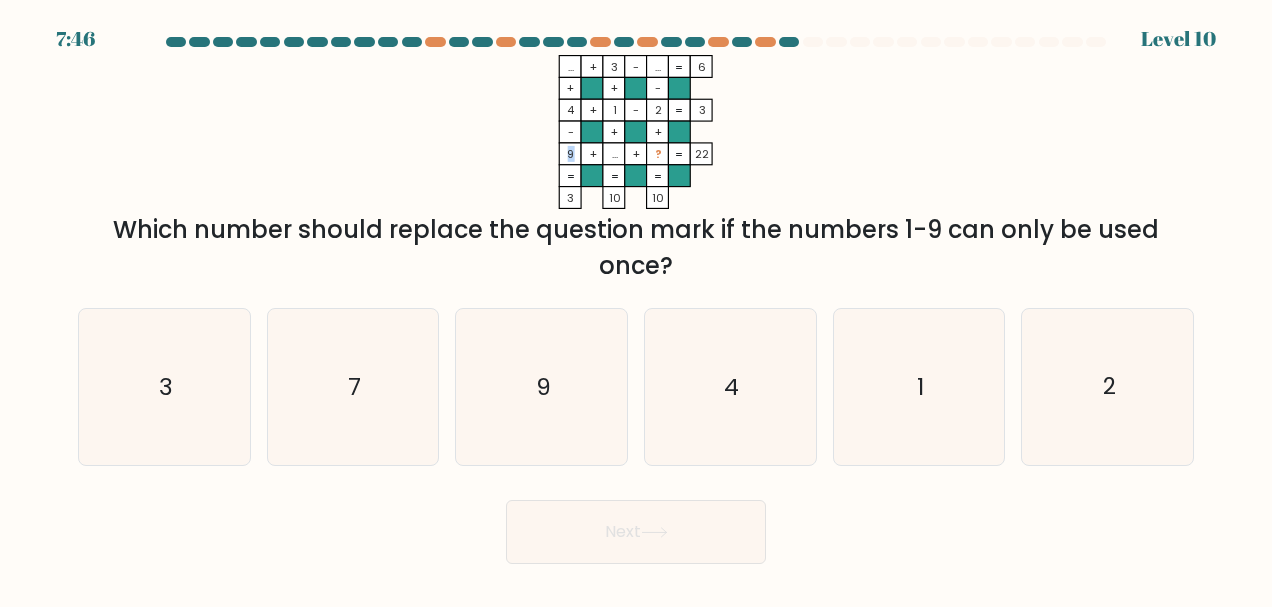 drag, startPoint x: 547, startPoint y: 153, endPoint x: 537, endPoint y: 158, distance: 11.18034 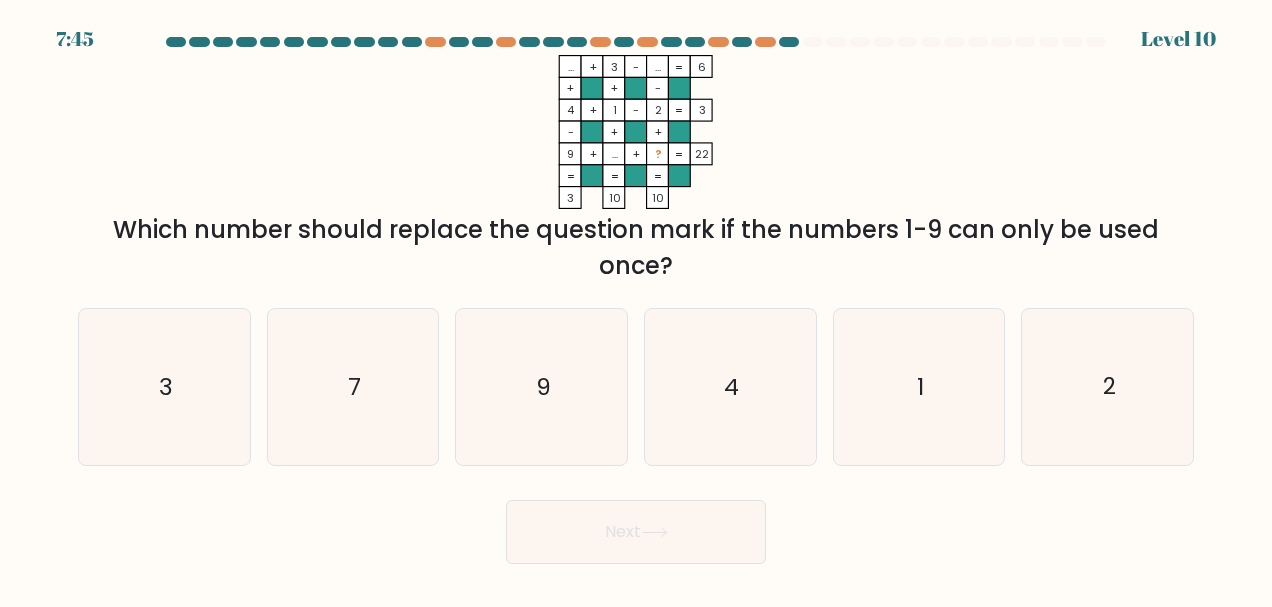 click 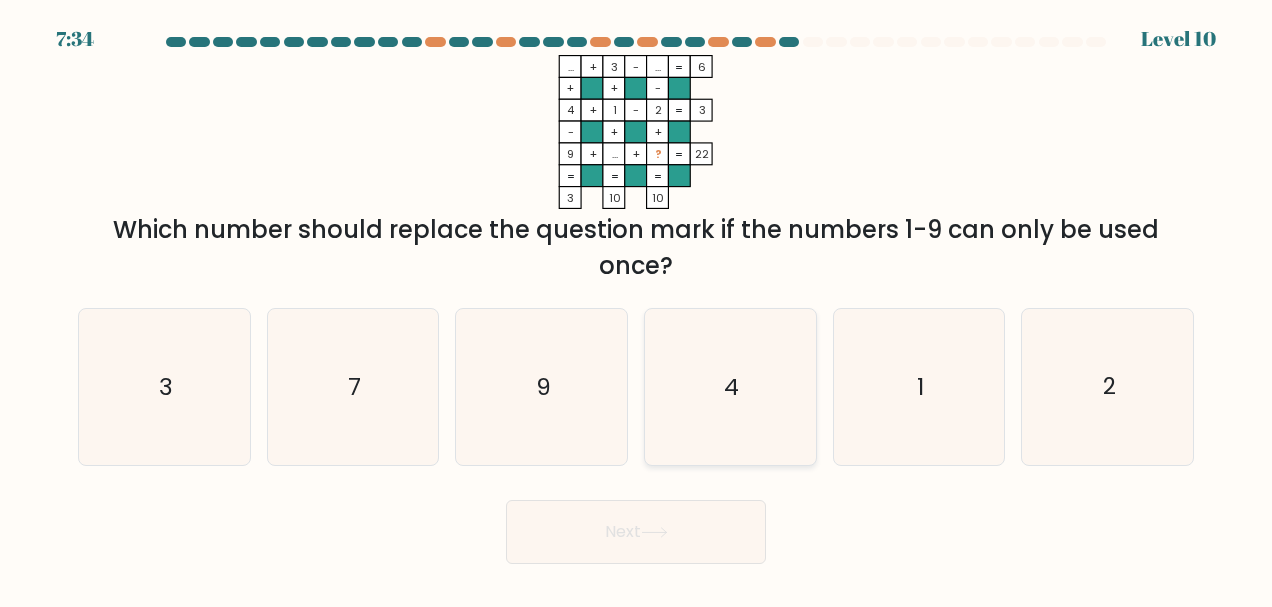 click on "4" 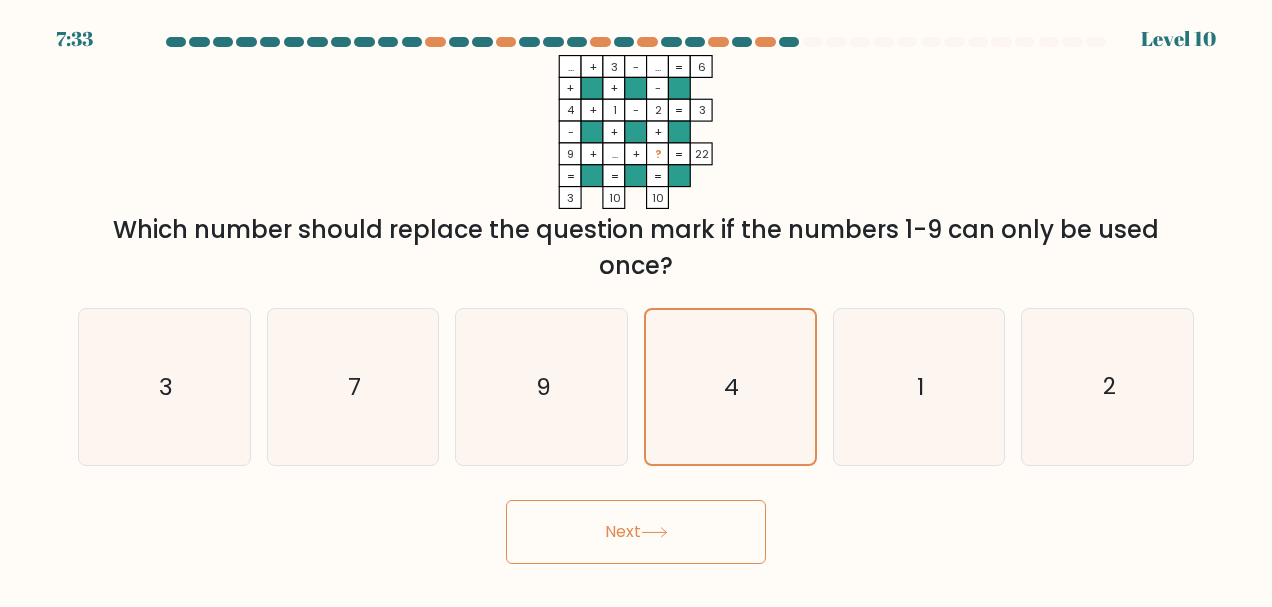 click 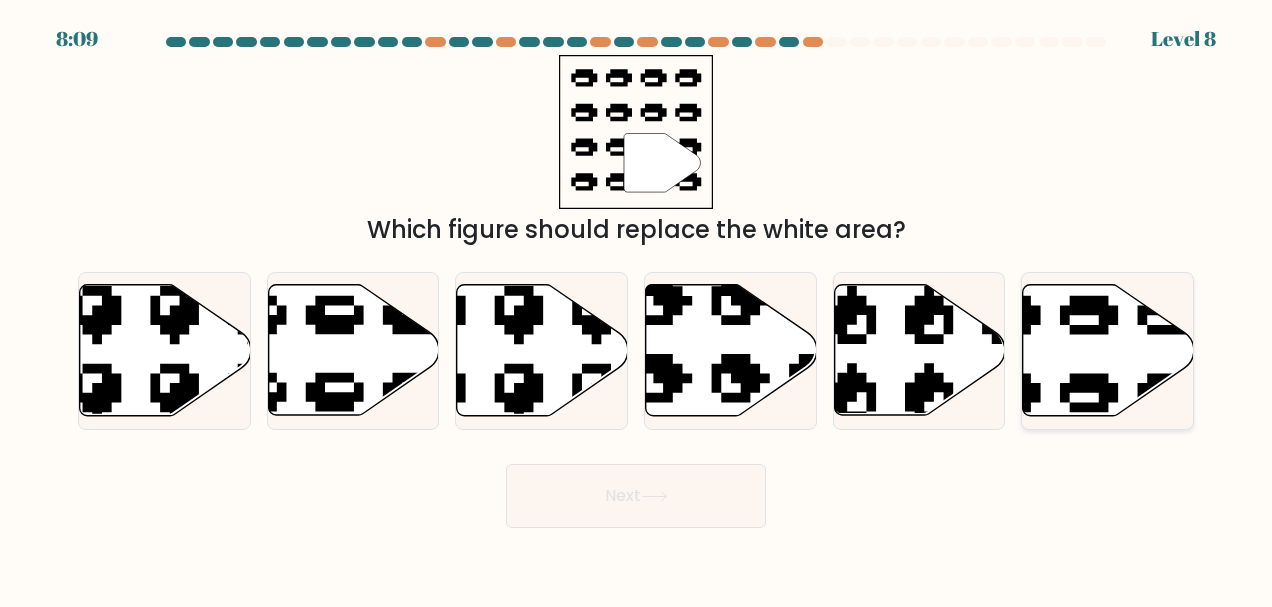 click 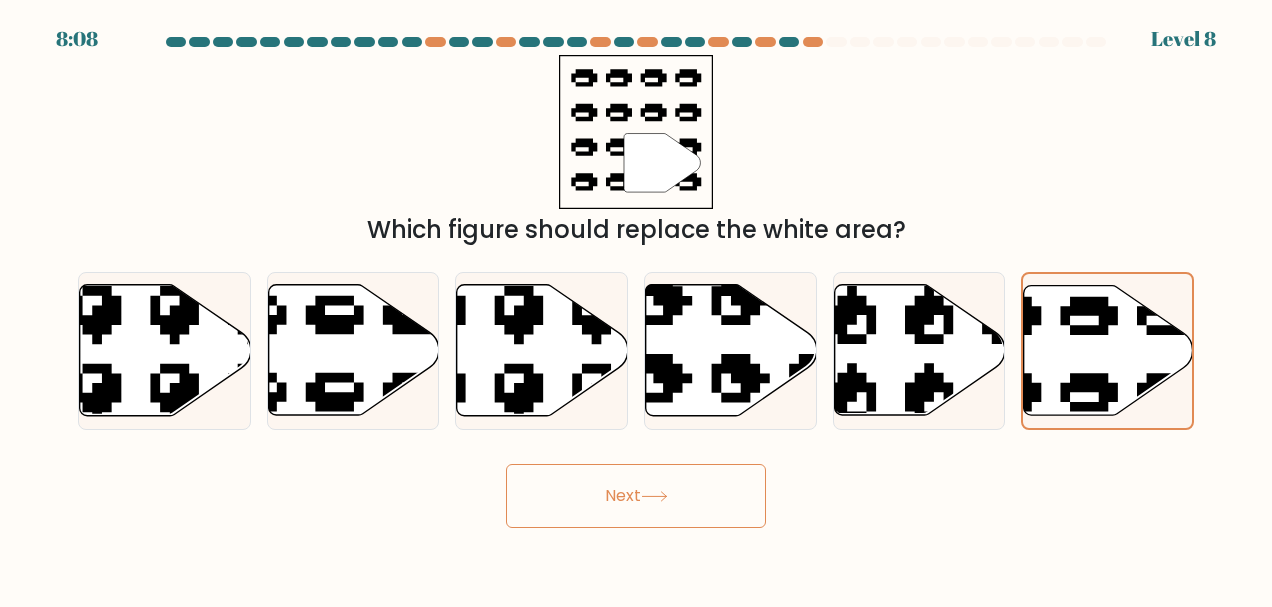 click on "Next" at bounding box center [636, 496] 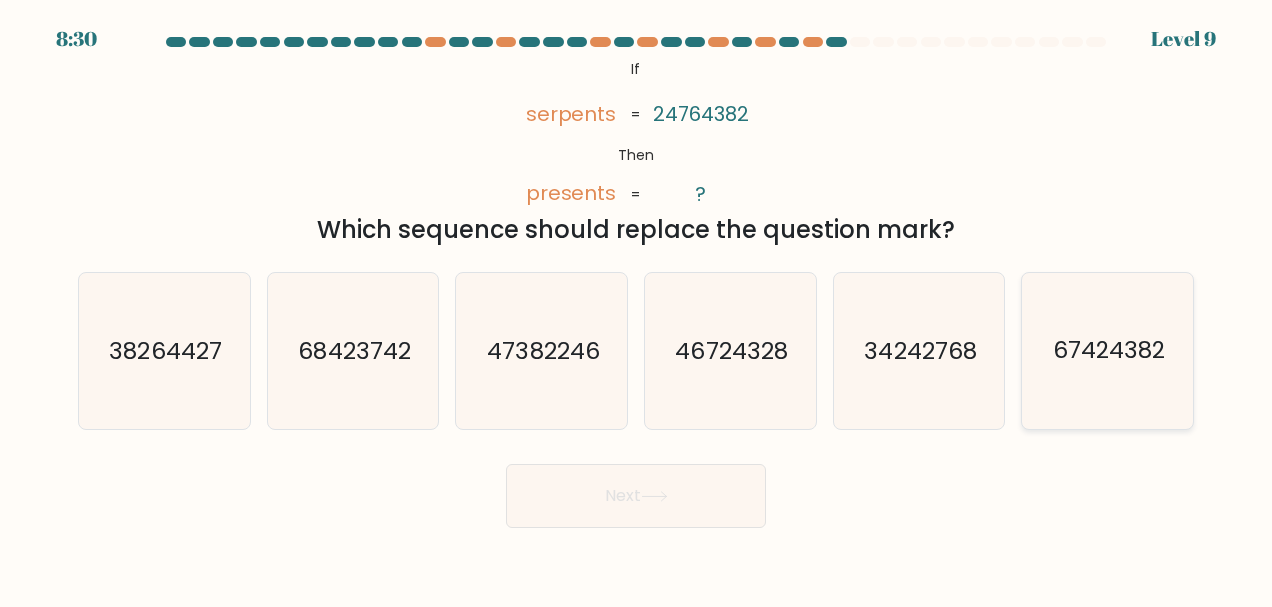 click on "67424382" 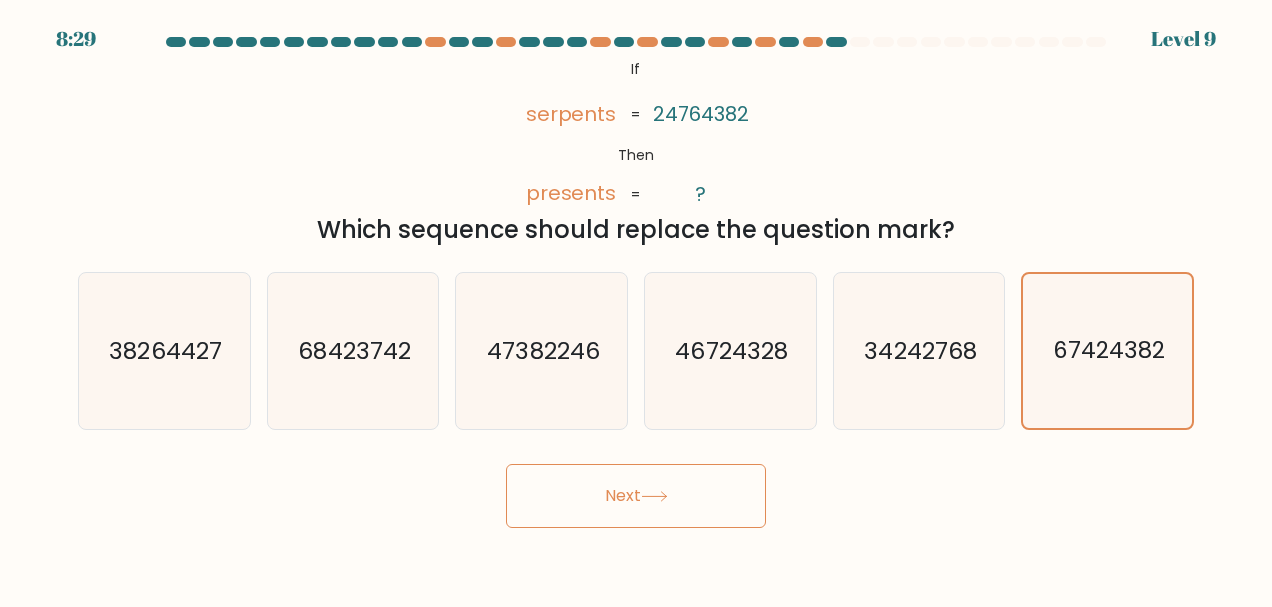 click on "Next" at bounding box center [636, 496] 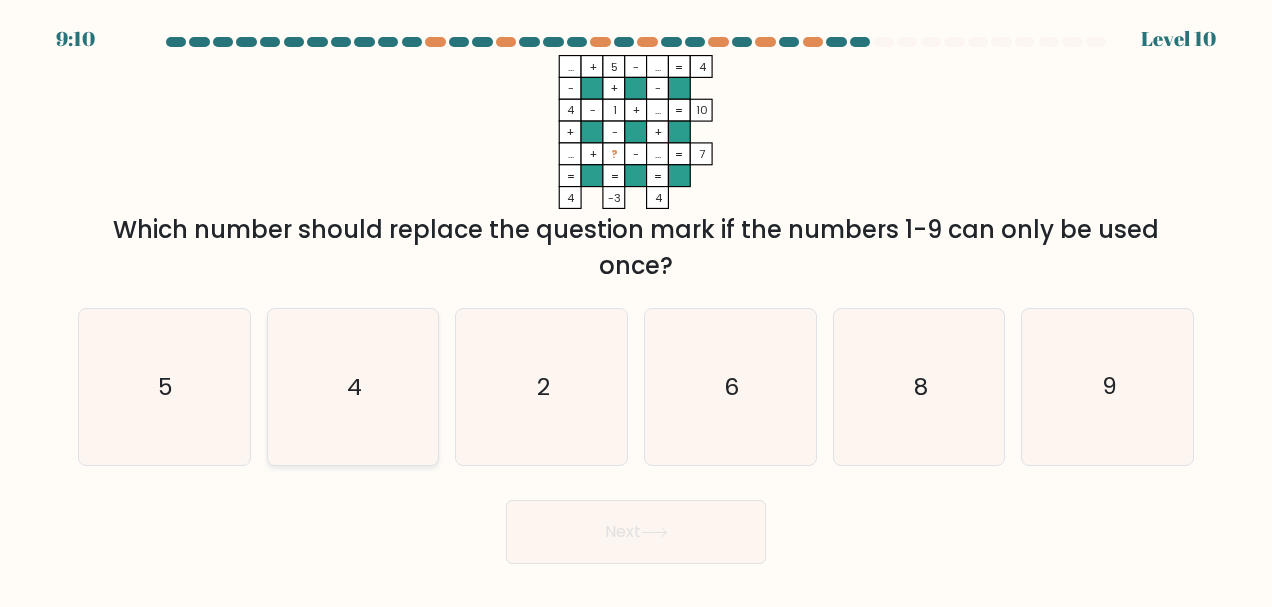 click on "4" 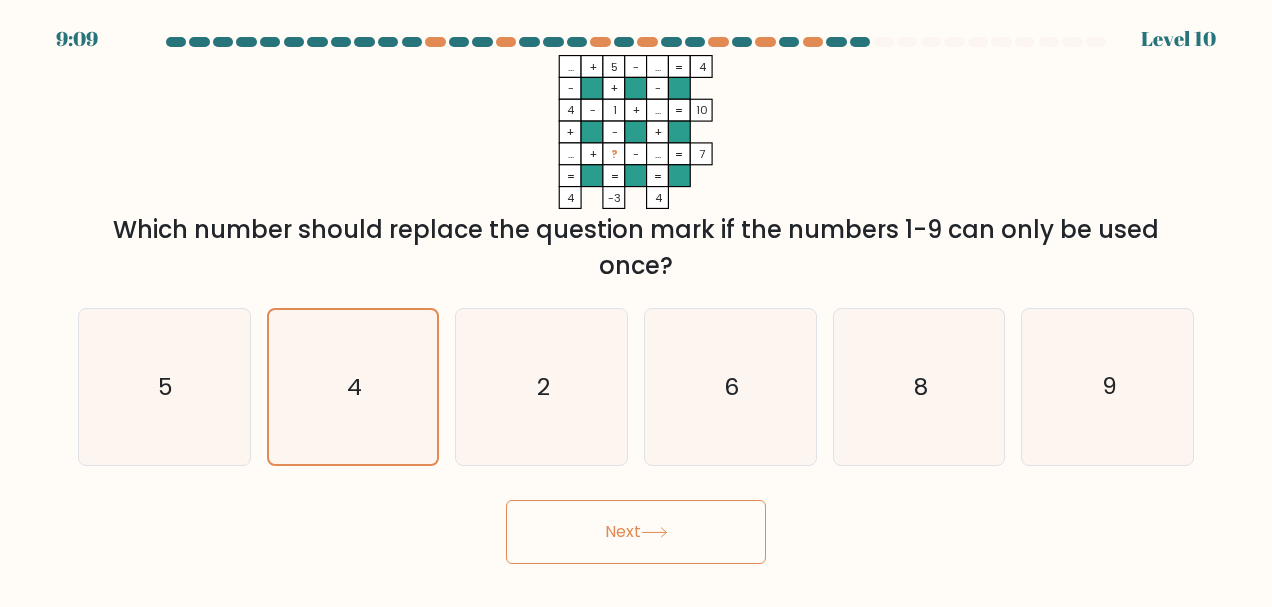 click on "Next" at bounding box center (636, 532) 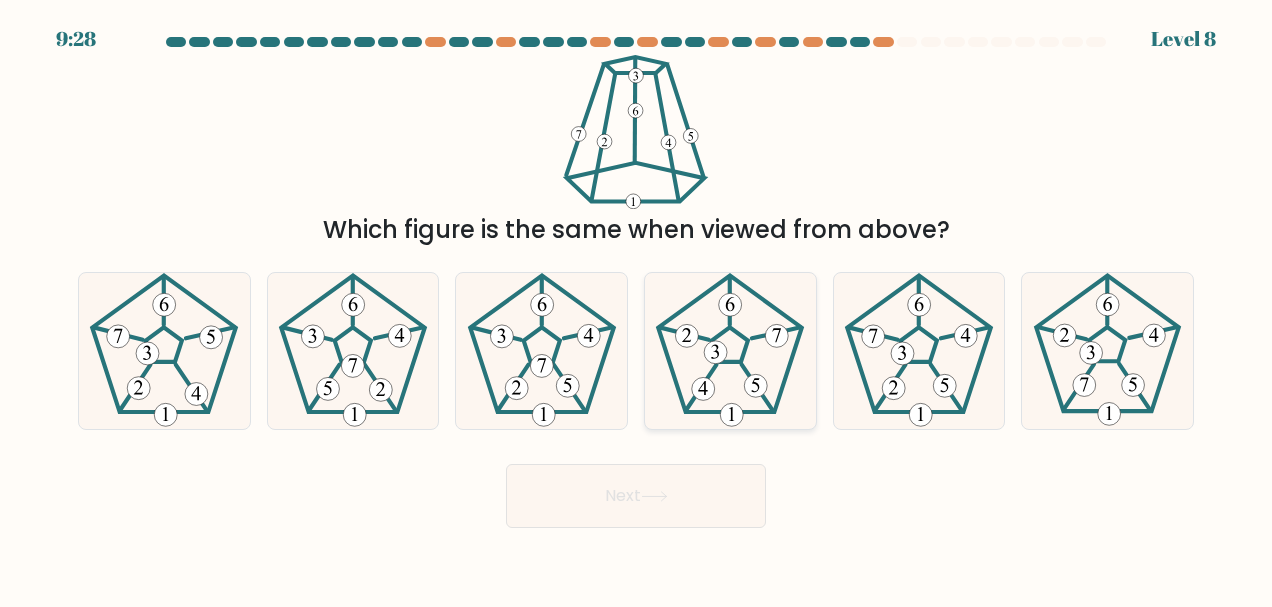 click 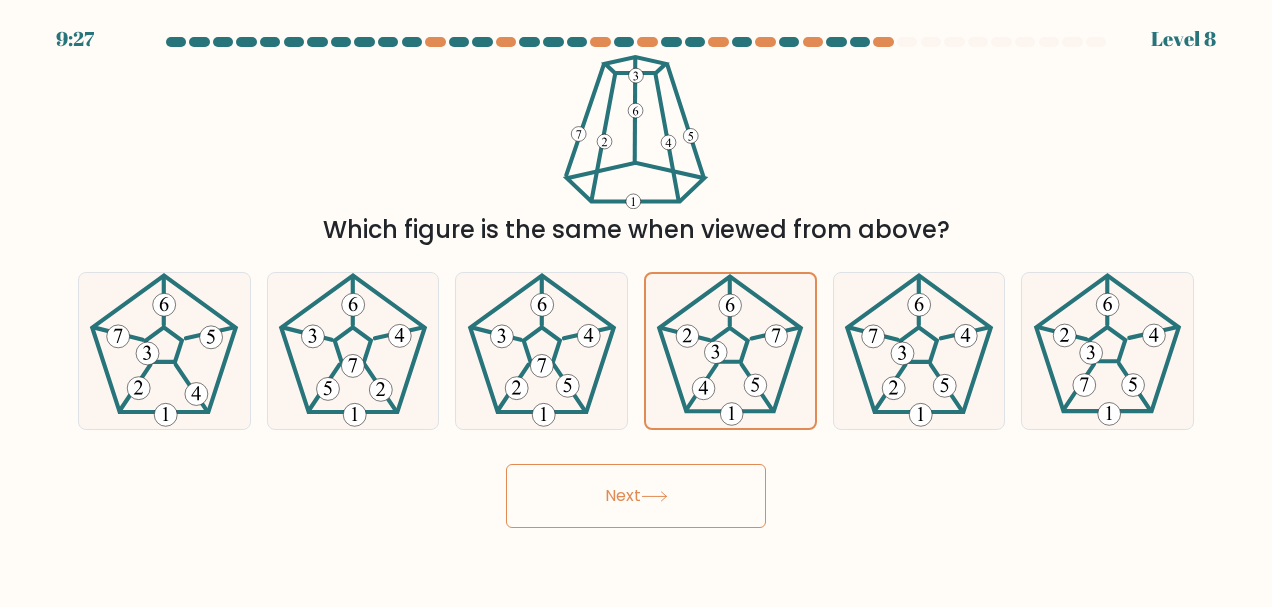 click on "Next" at bounding box center (636, 496) 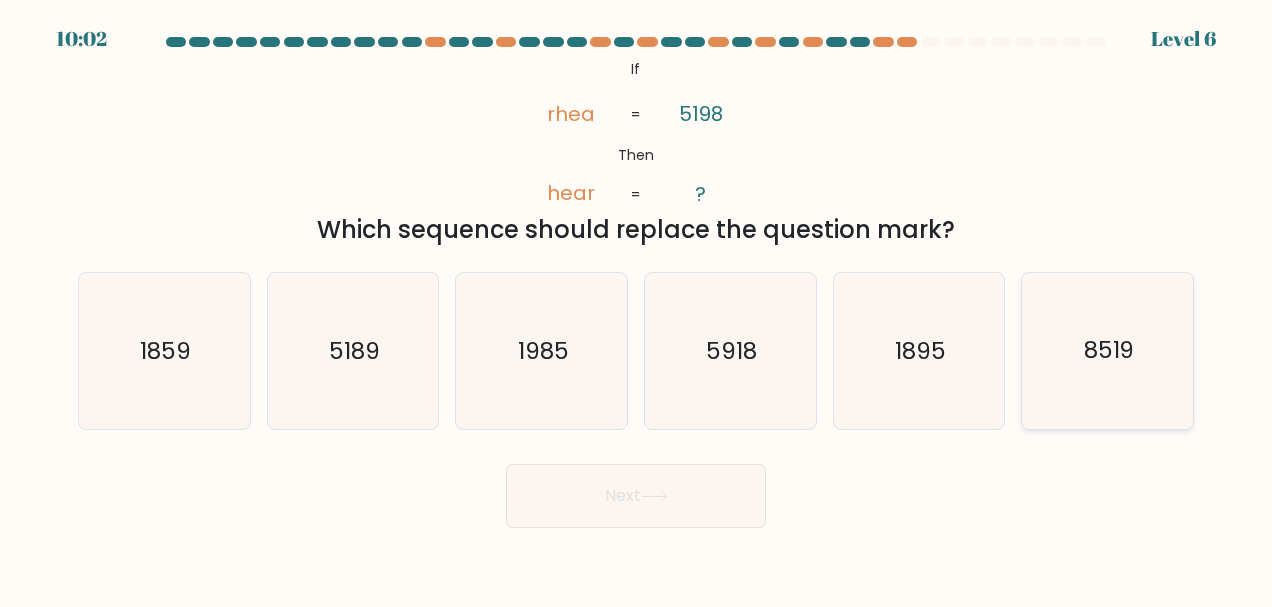 click on "8519" 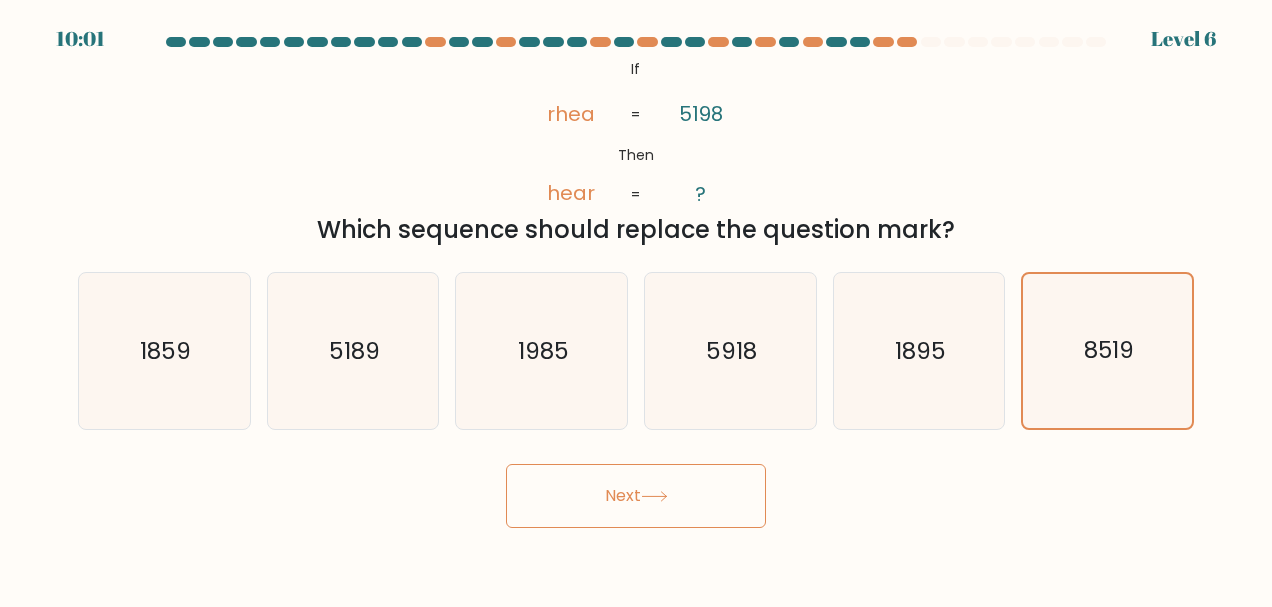 click on "Next" at bounding box center (636, 496) 